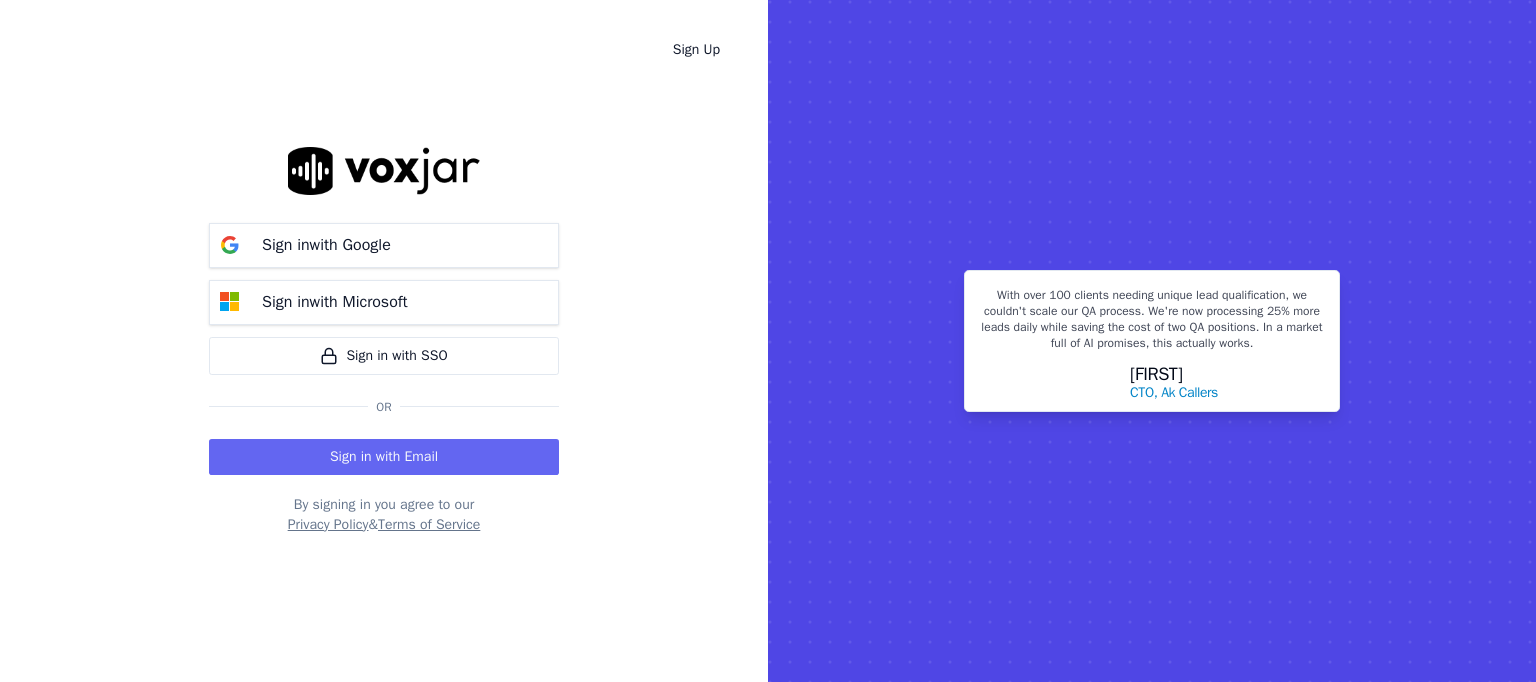 scroll, scrollTop: 0, scrollLeft: 0, axis: both 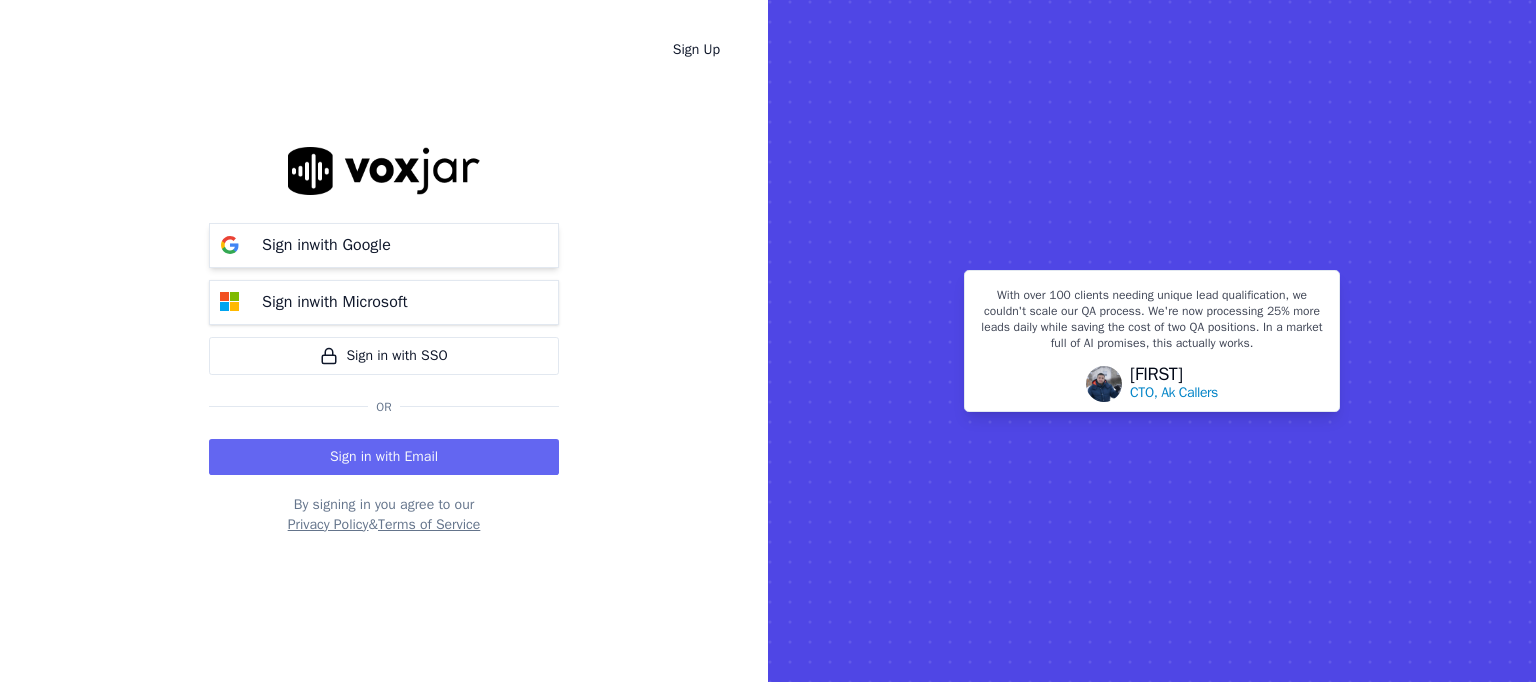 click on "Sign in  with Google" at bounding box center (326, 245) 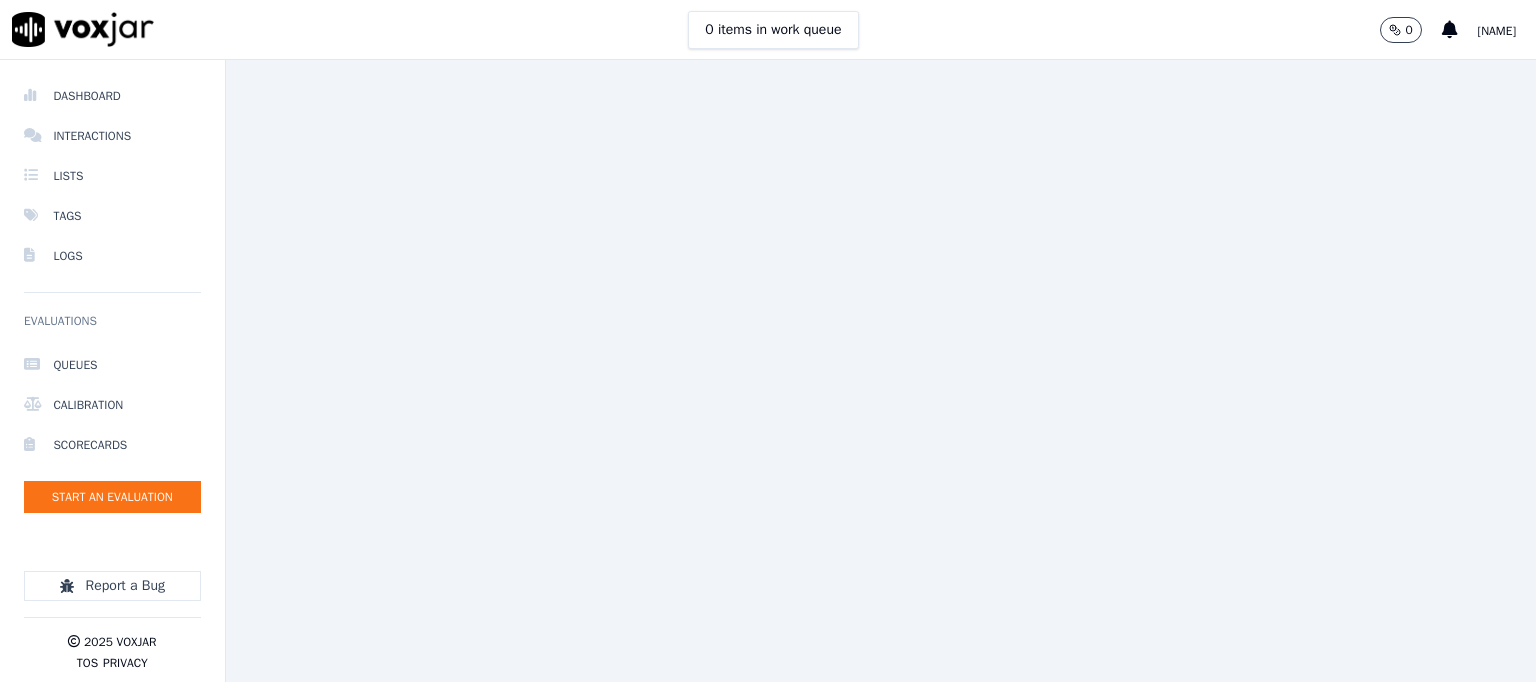 scroll, scrollTop: 0, scrollLeft: 0, axis: both 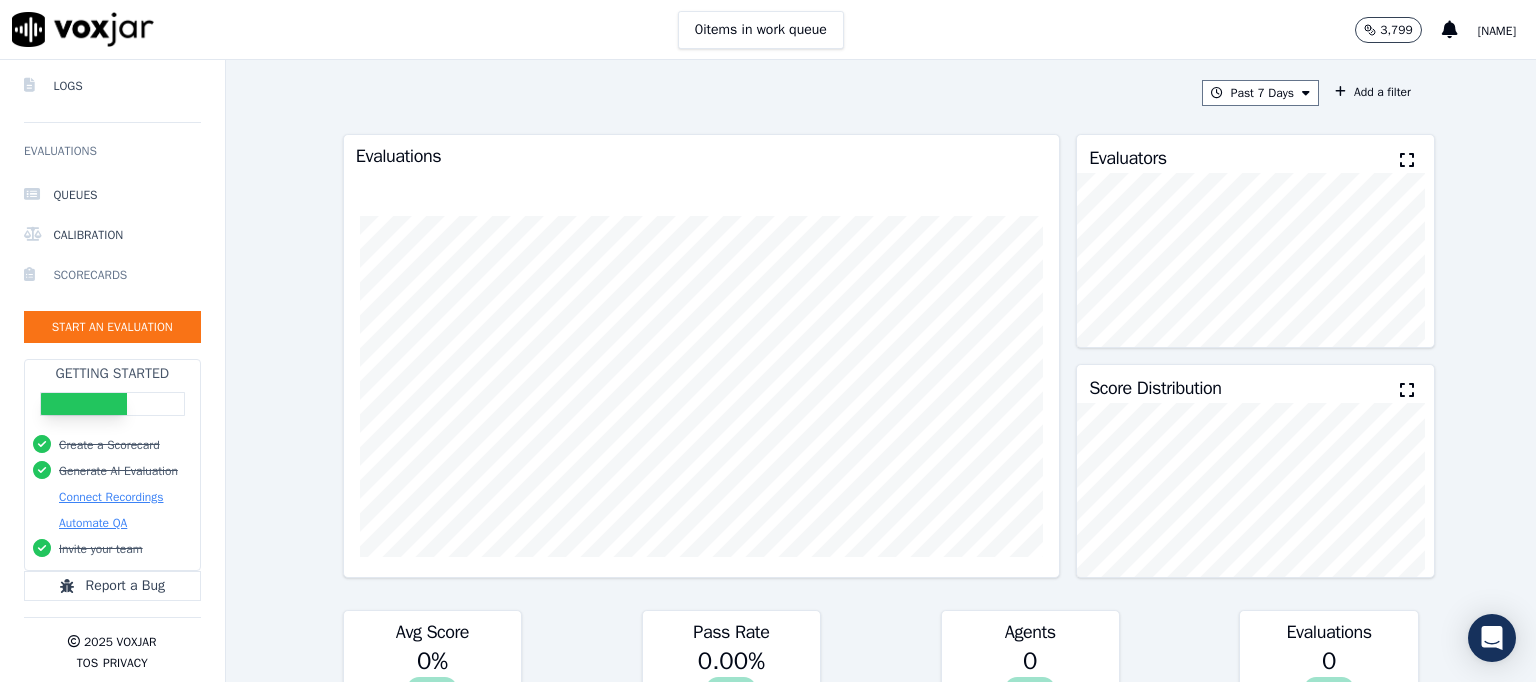click on "Scorecards" at bounding box center [112, 275] 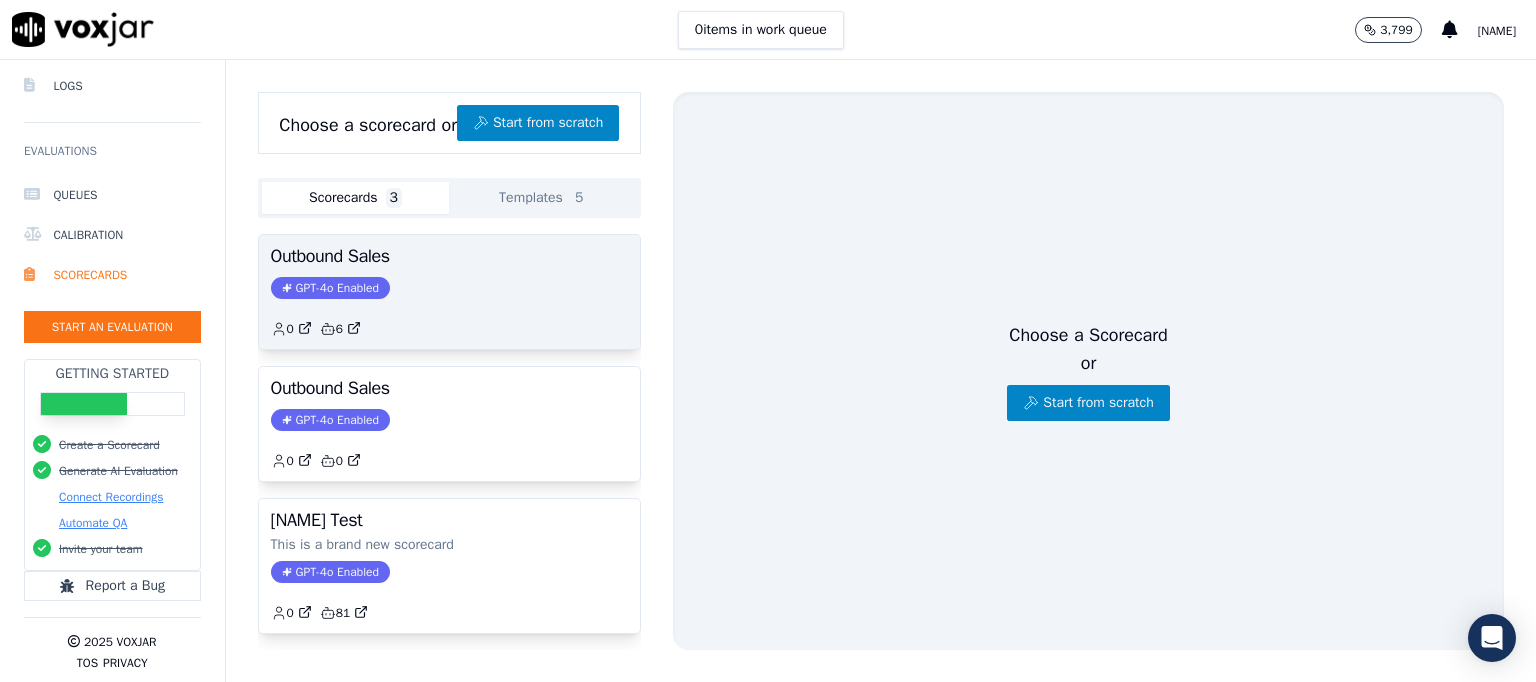 scroll, scrollTop: 0, scrollLeft: 0, axis: both 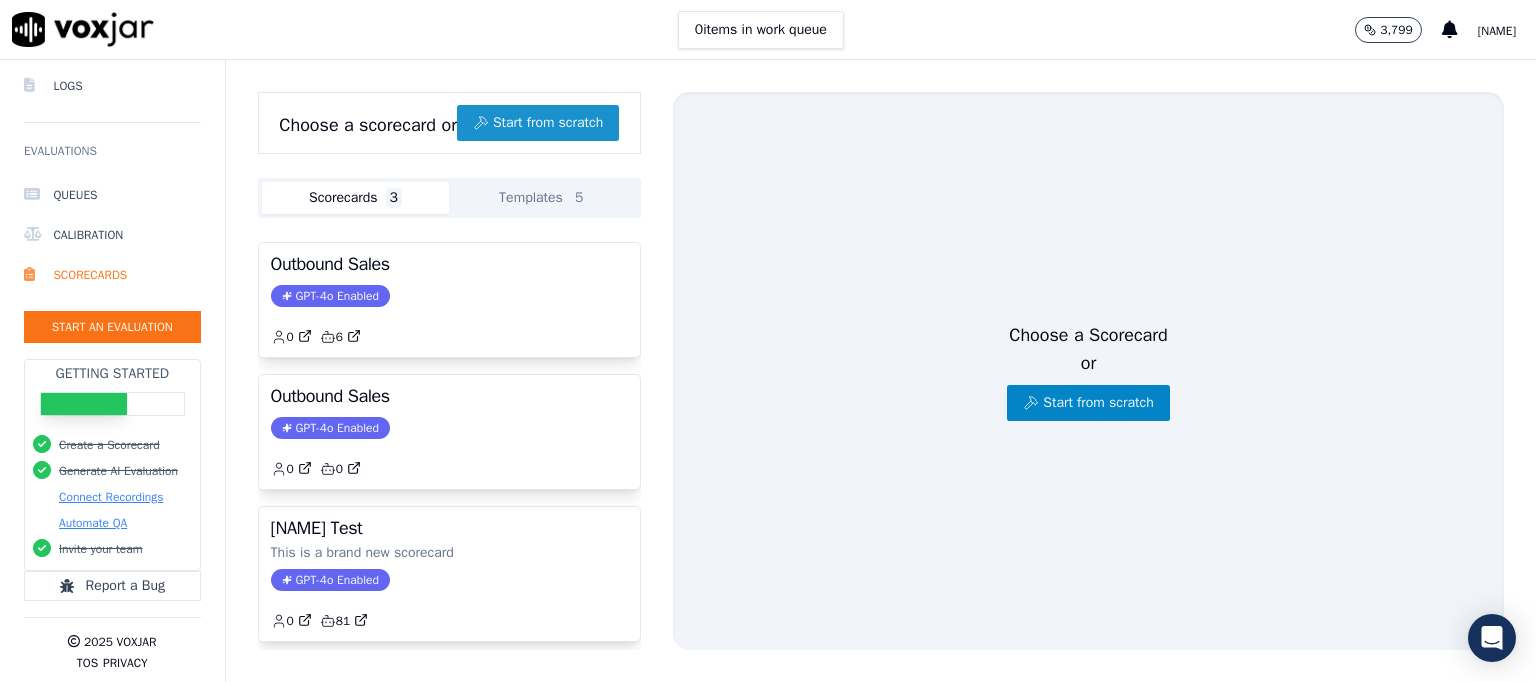 click on "Start from scratch" at bounding box center [538, 123] 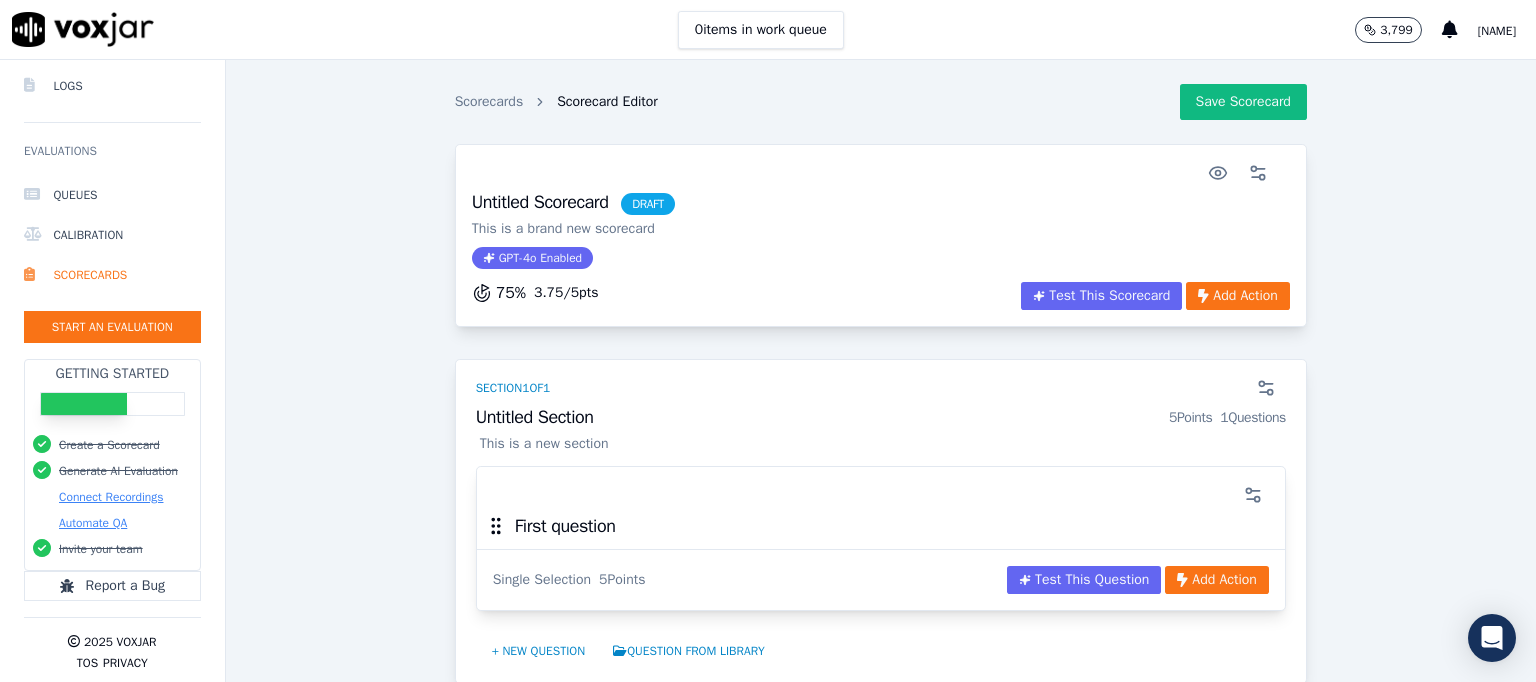 click on "Untitled Scorecard   DRAFT" at bounding box center (573, 204) 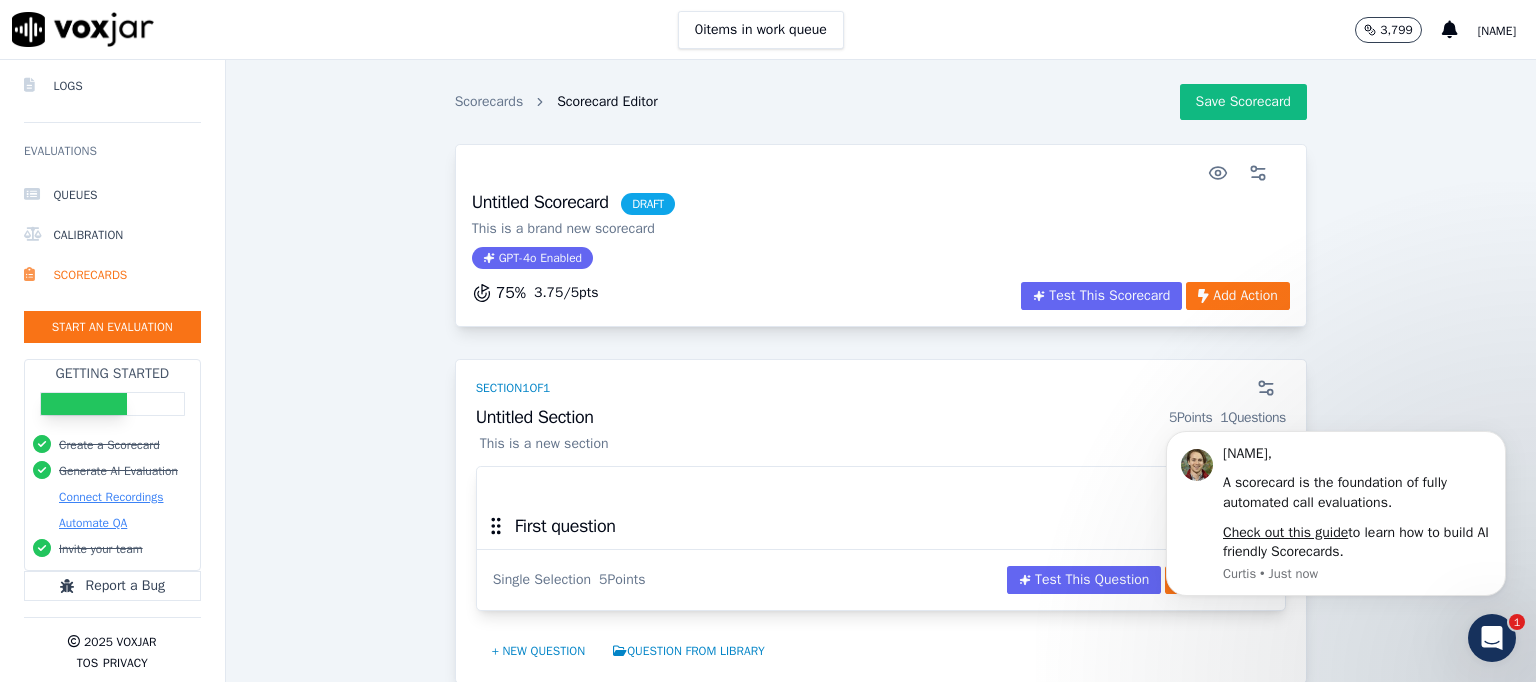 scroll, scrollTop: 0, scrollLeft: 0, axis: both 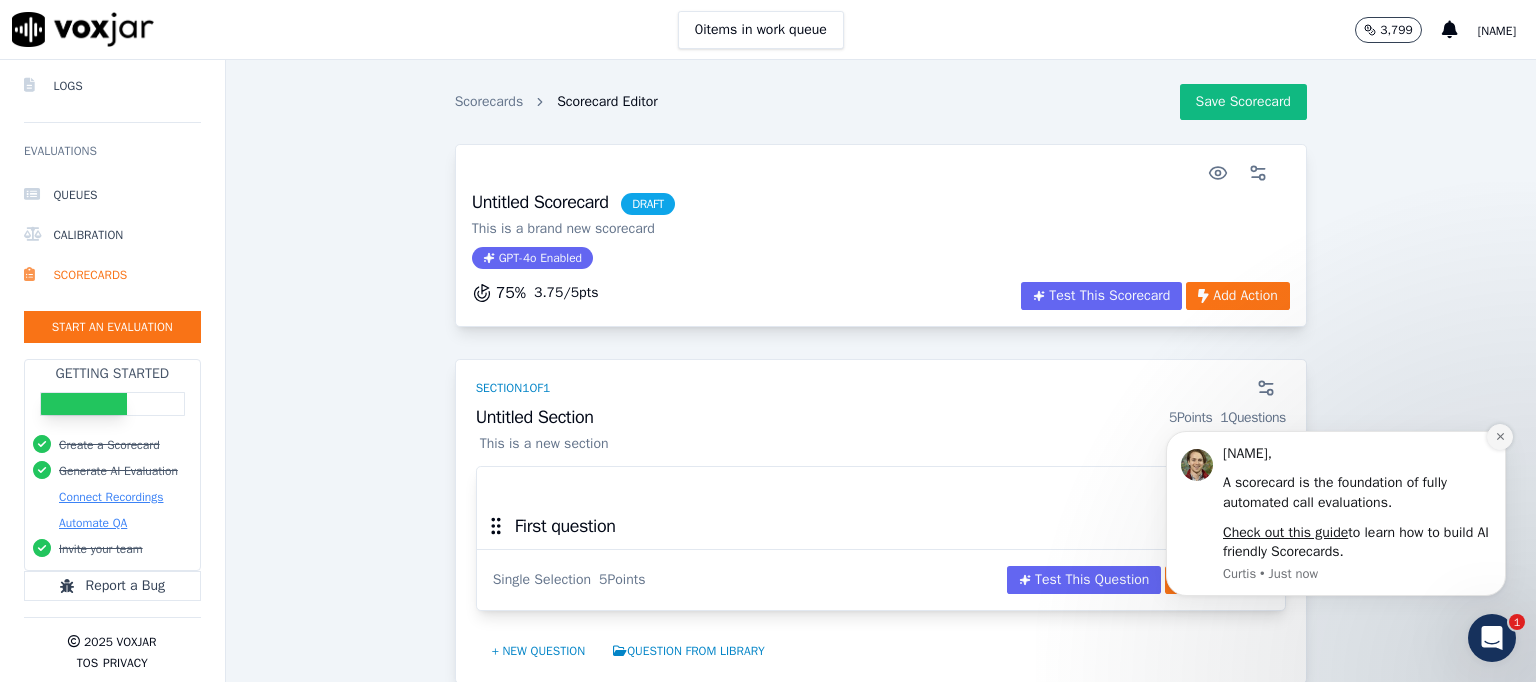 click 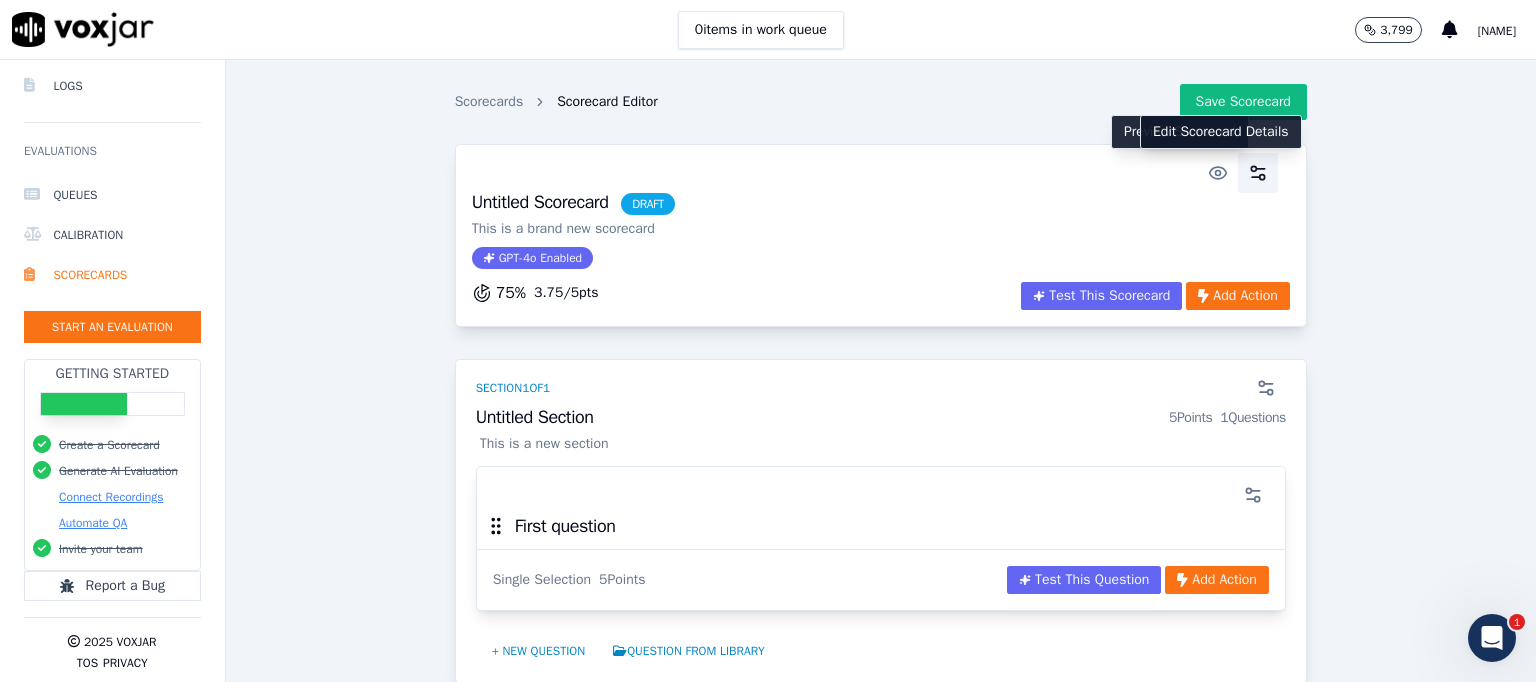 click 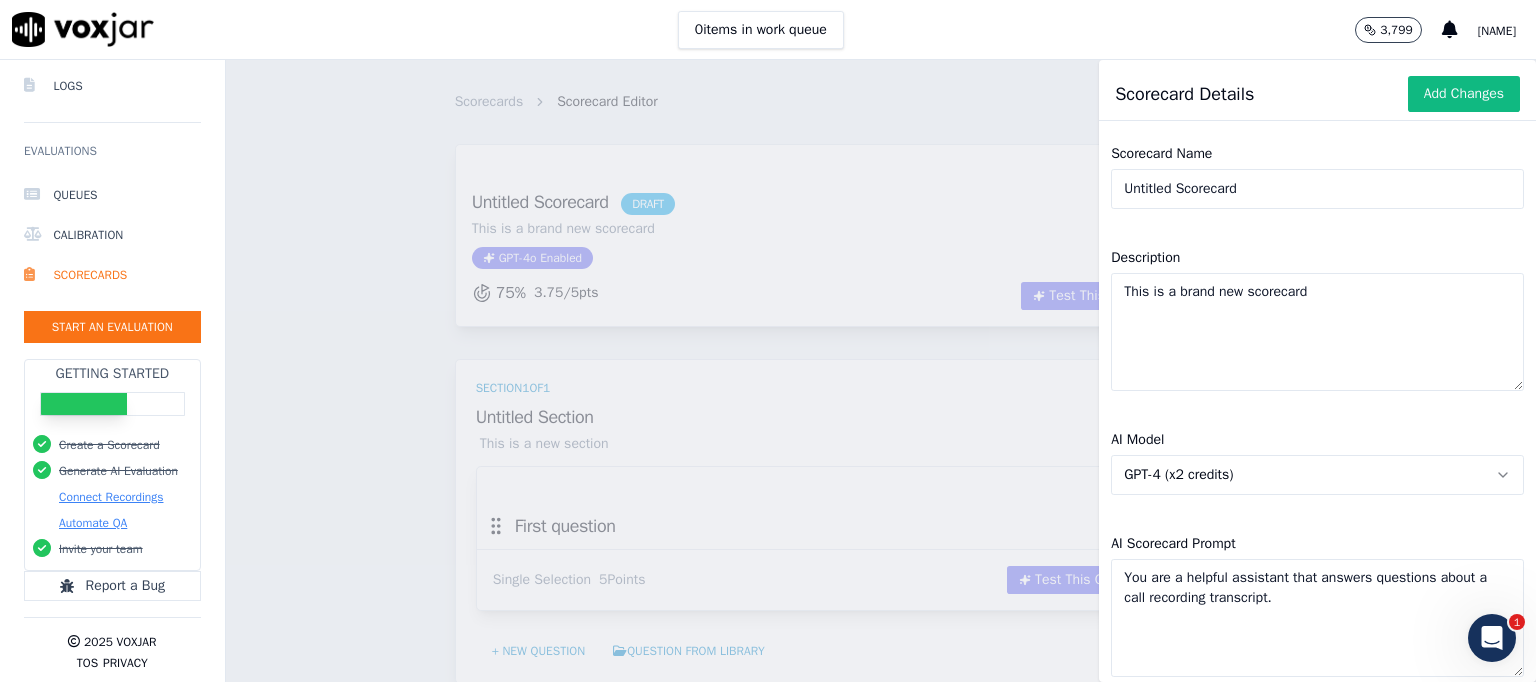 drag, startPoint x: 1184, startPoint y: 192, endPoint x: 1091, endPoint y: 192, distance: 93 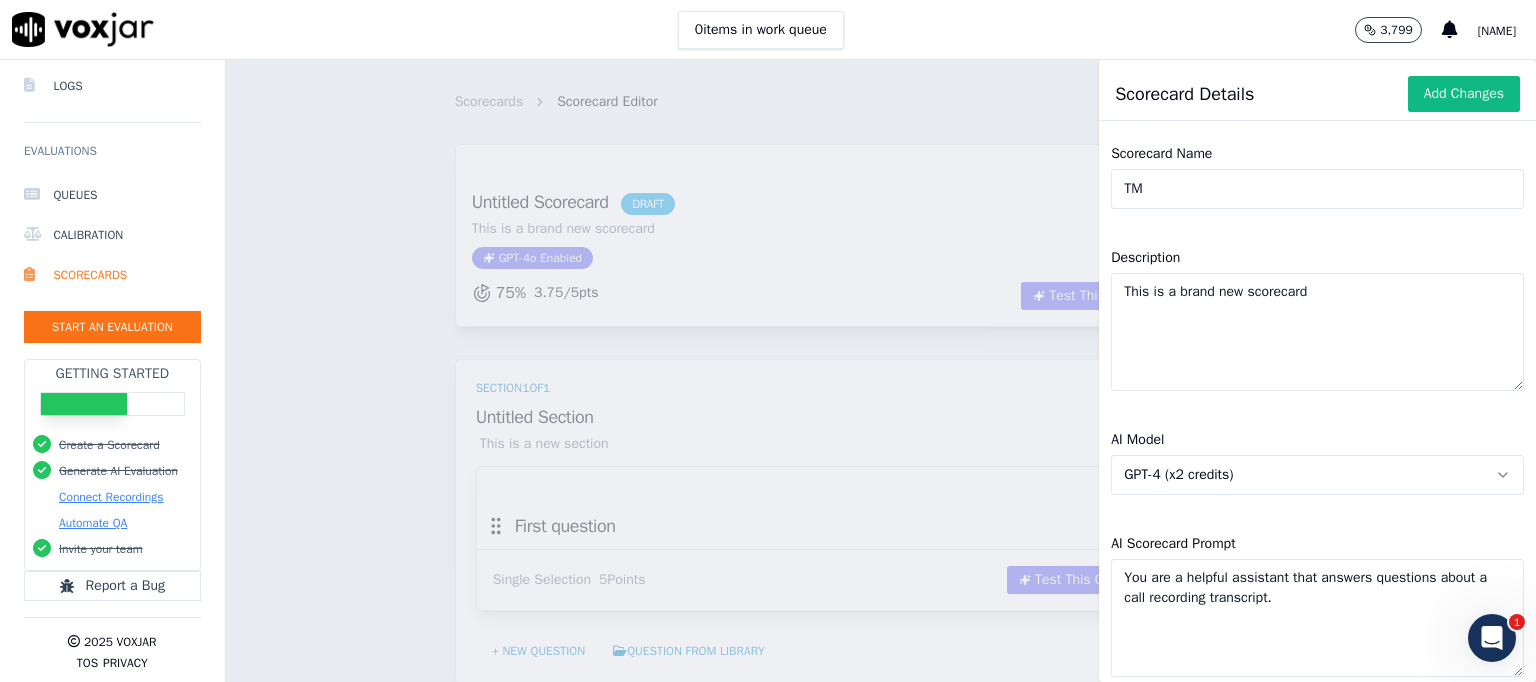 type on "T" 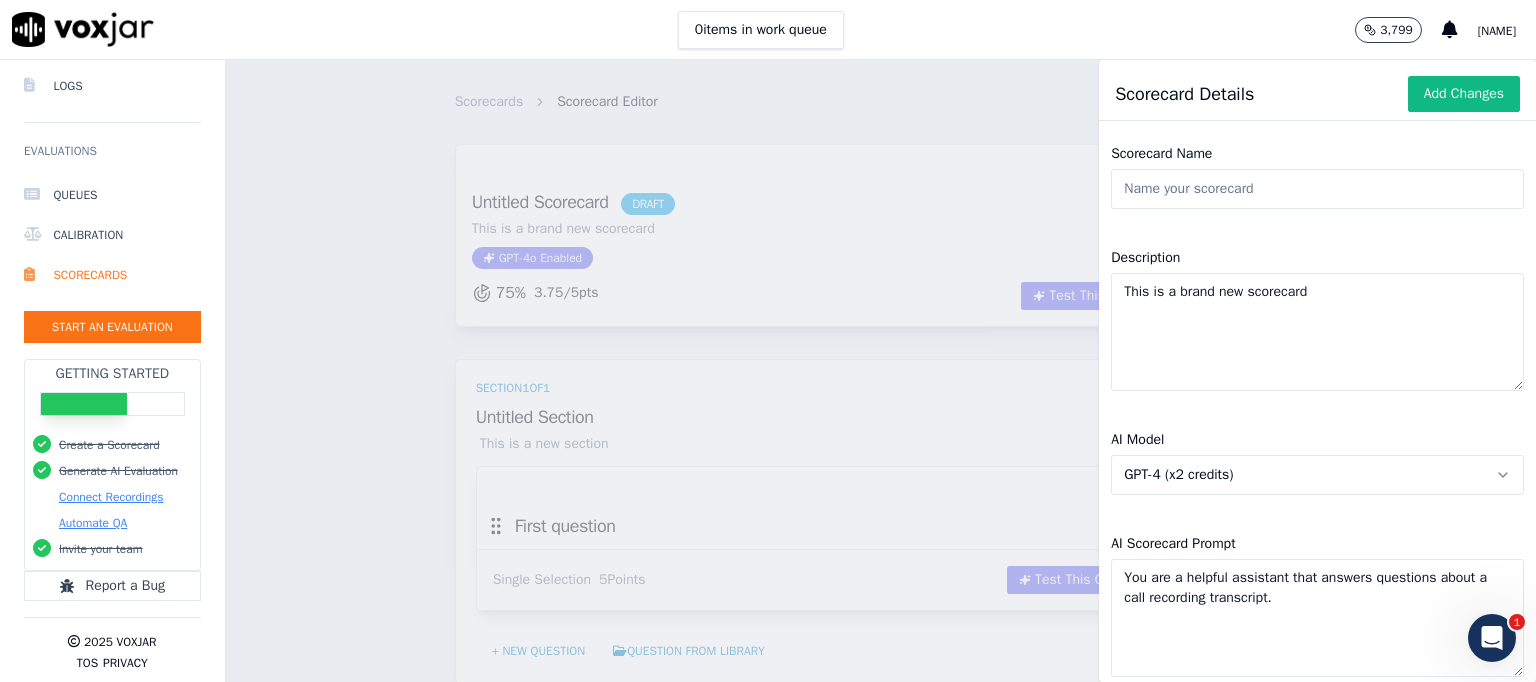 type on "F" 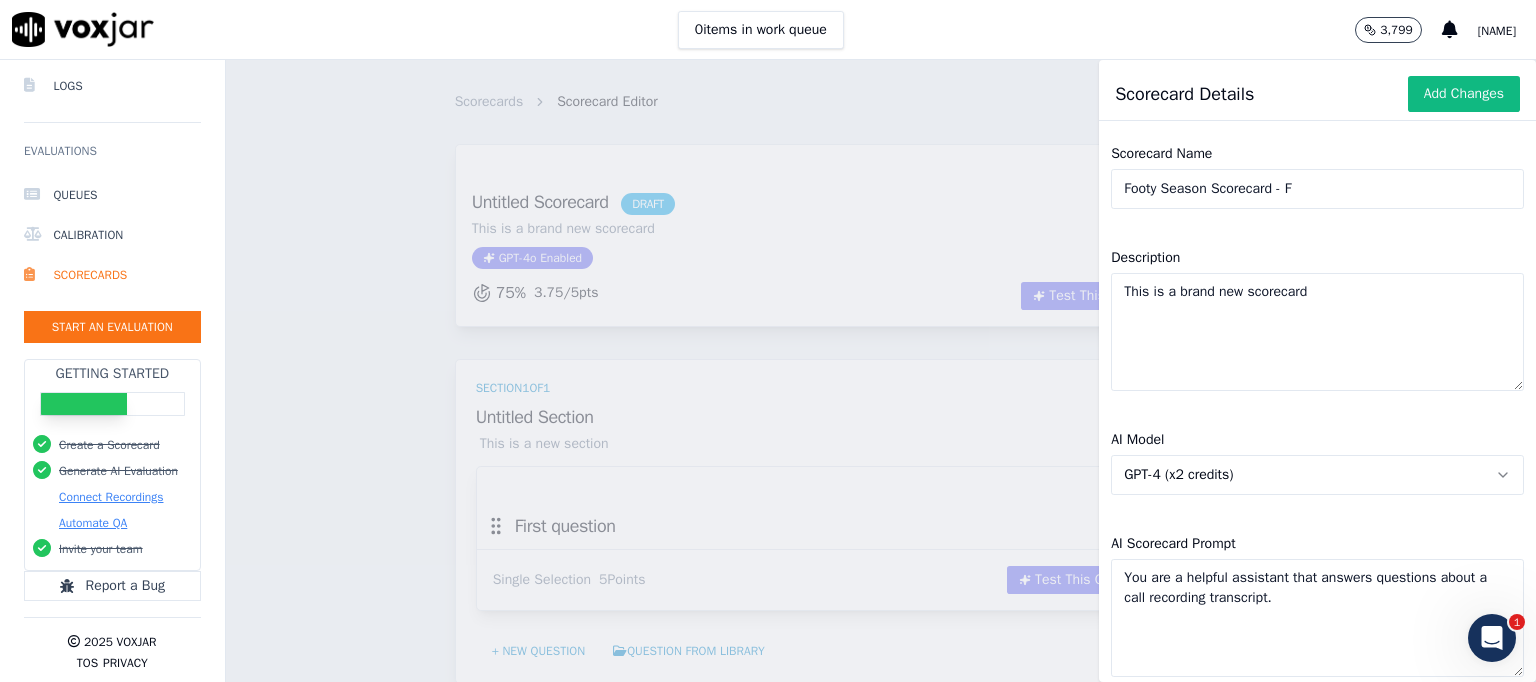 type on "Footy Season Scorecard - F" 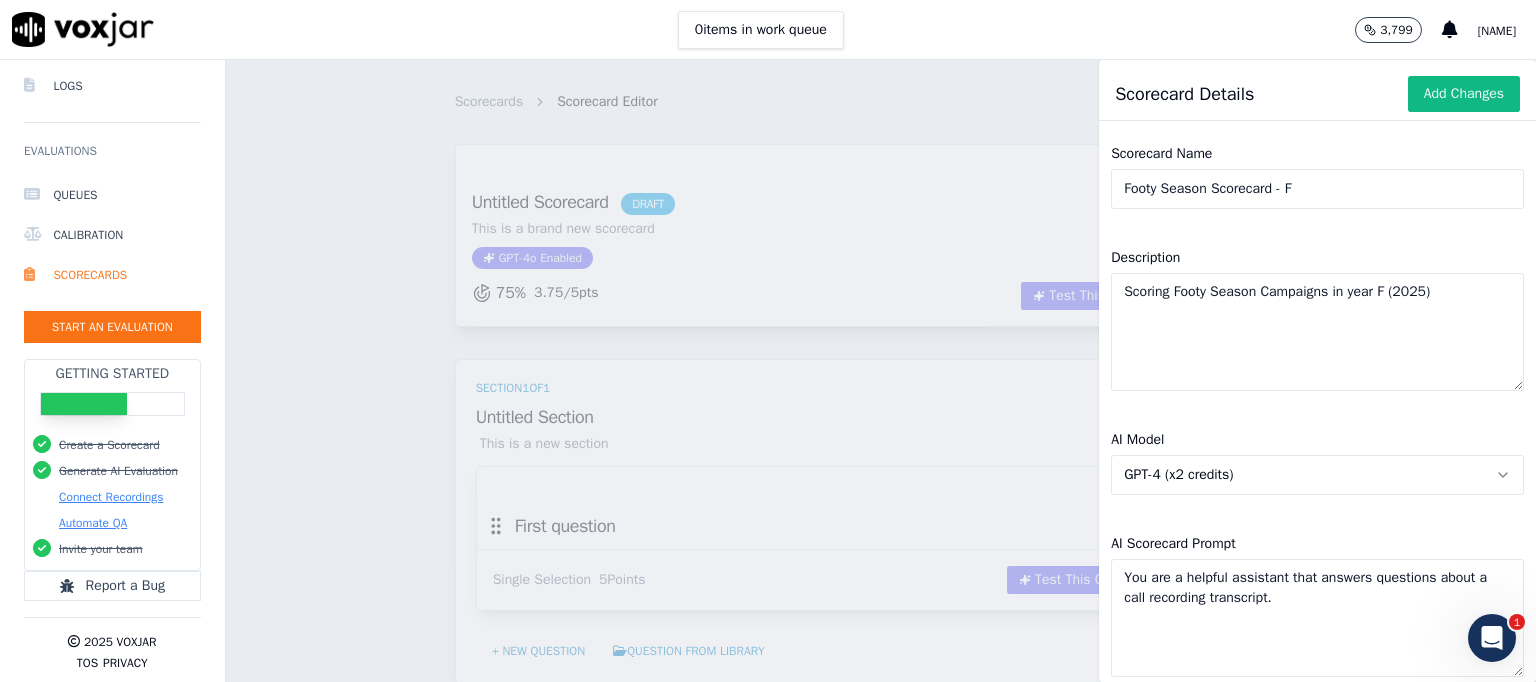 scroll, scrollTop: 100, scrollLeft: 0, axis: vertical 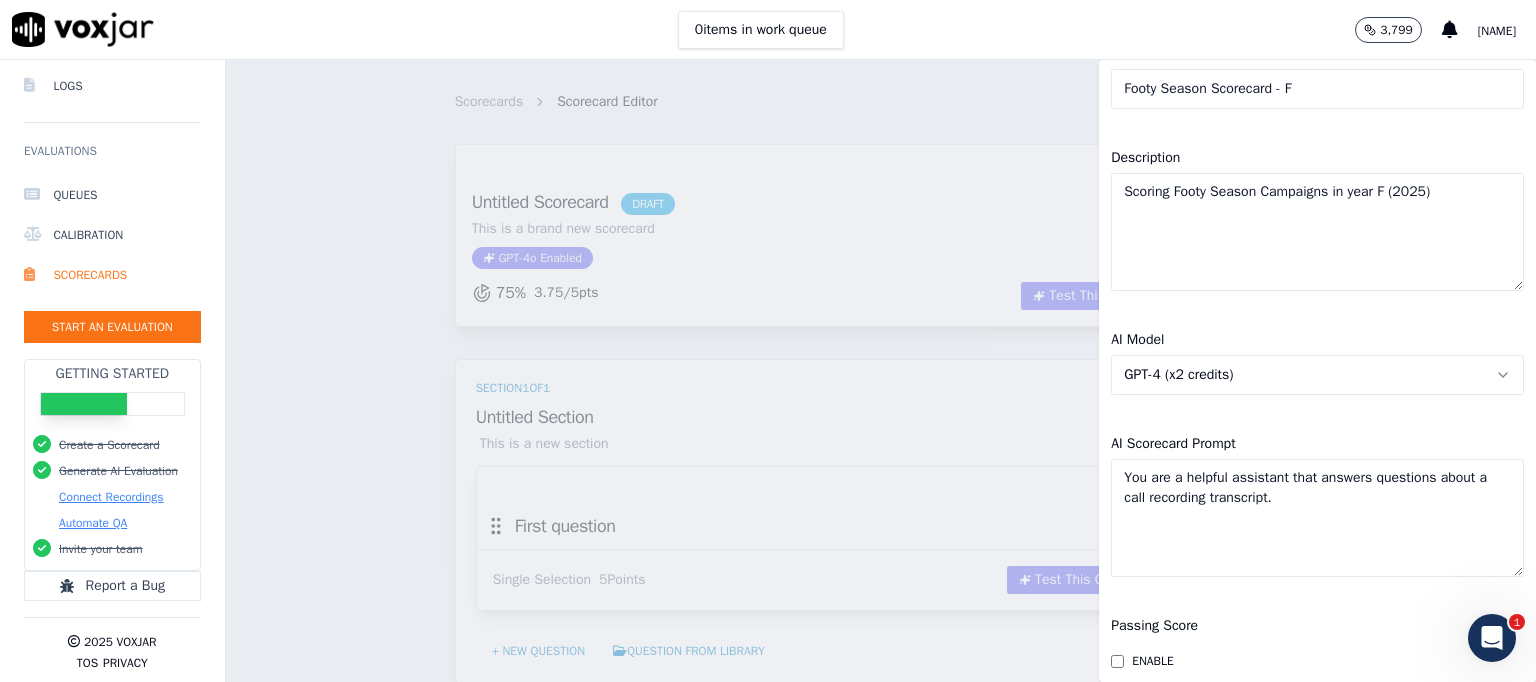 type on "Scoring Footy Season Campaigns in year F (2025)" 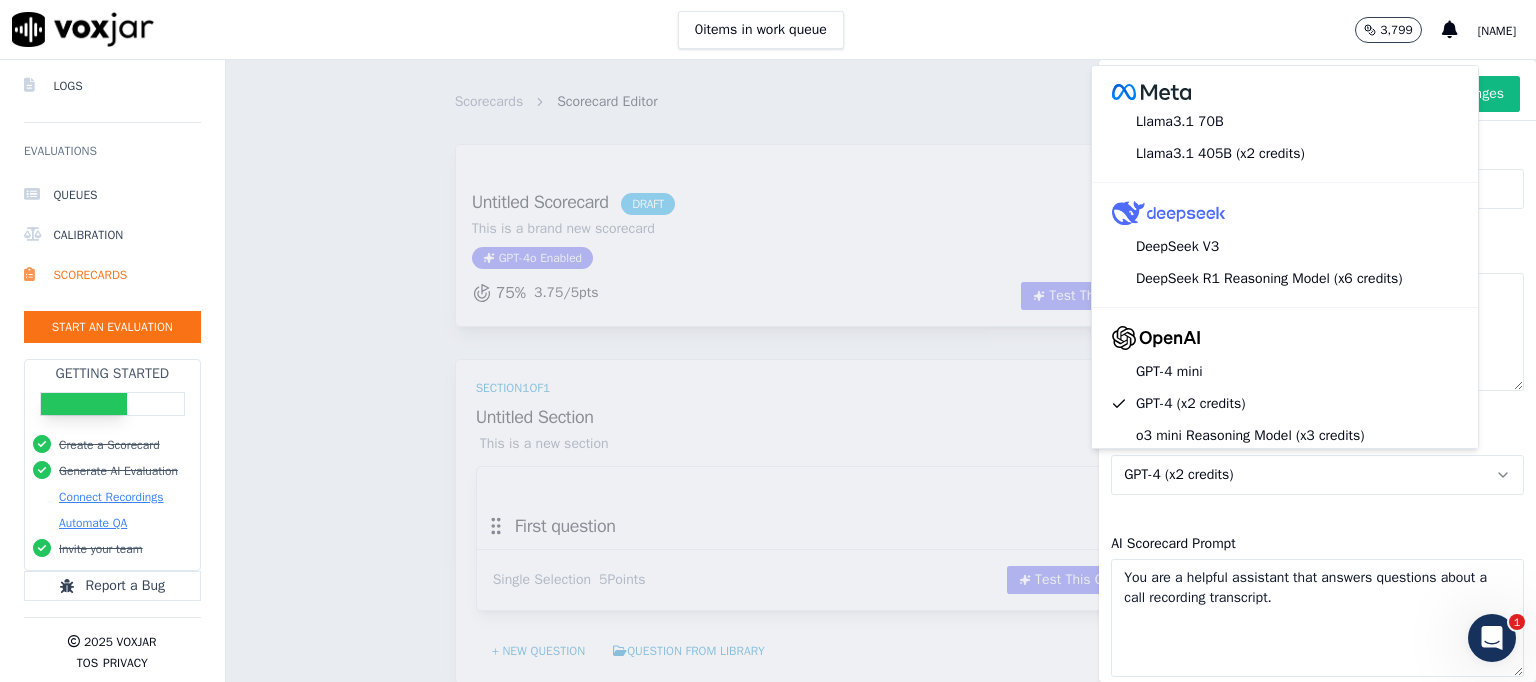 scroll, scrollTop: 0, scrollLeft: 0, axis: both 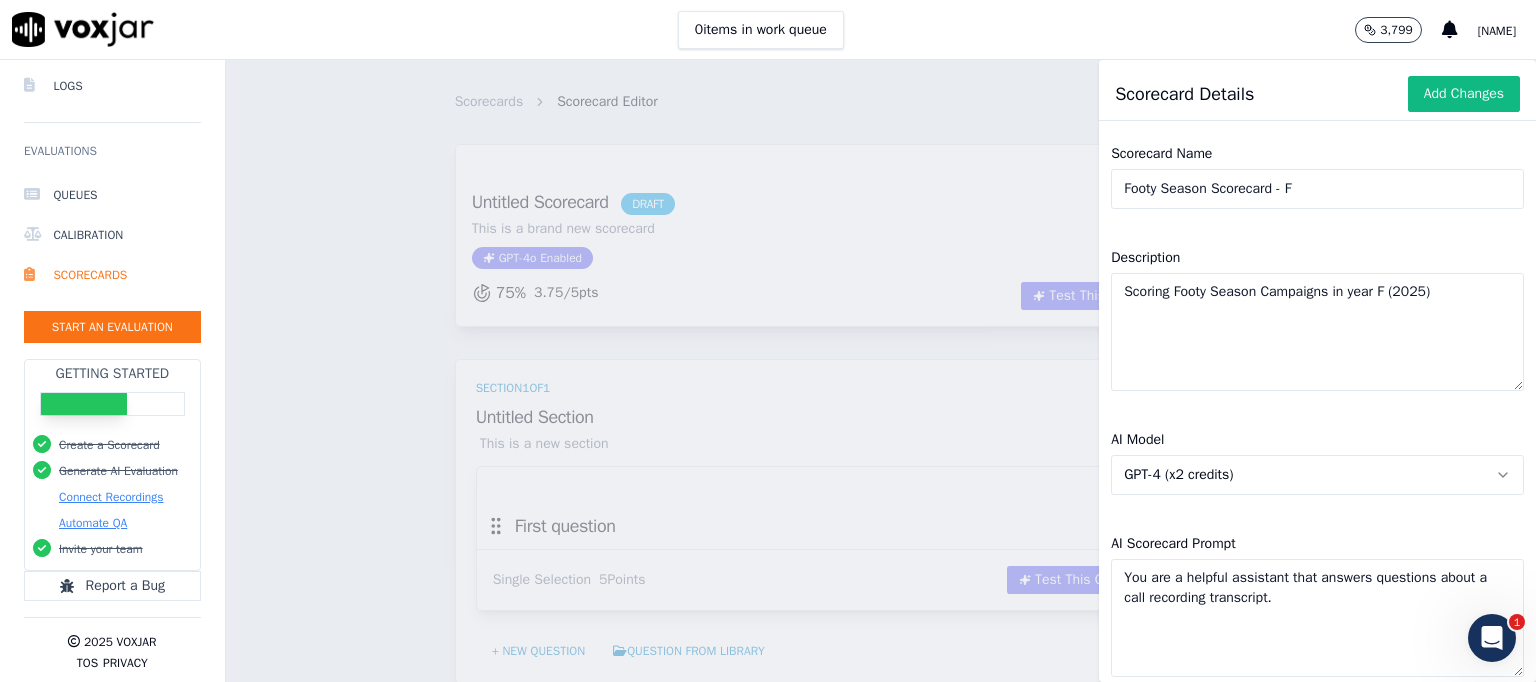 click 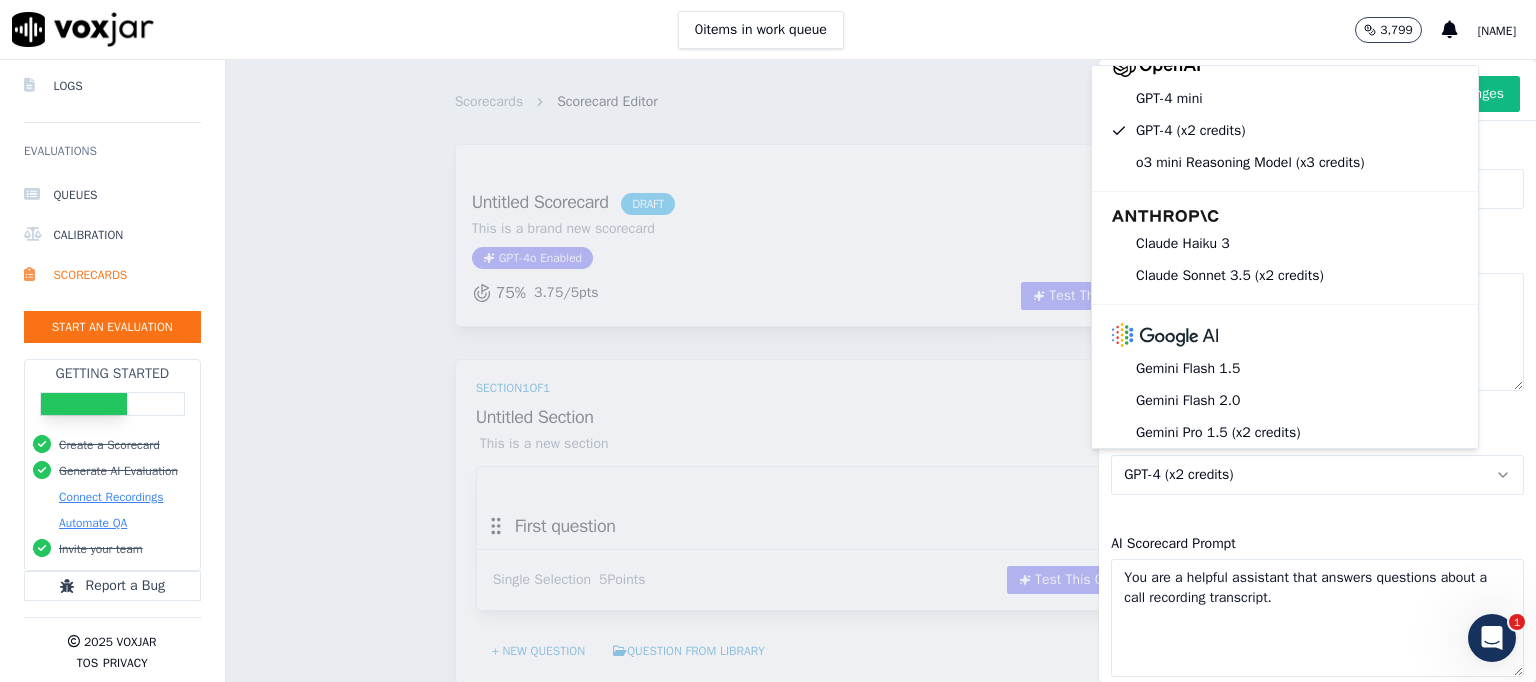 scroll, scrollTop: 300, scrollLeft: 0, axis: vertical 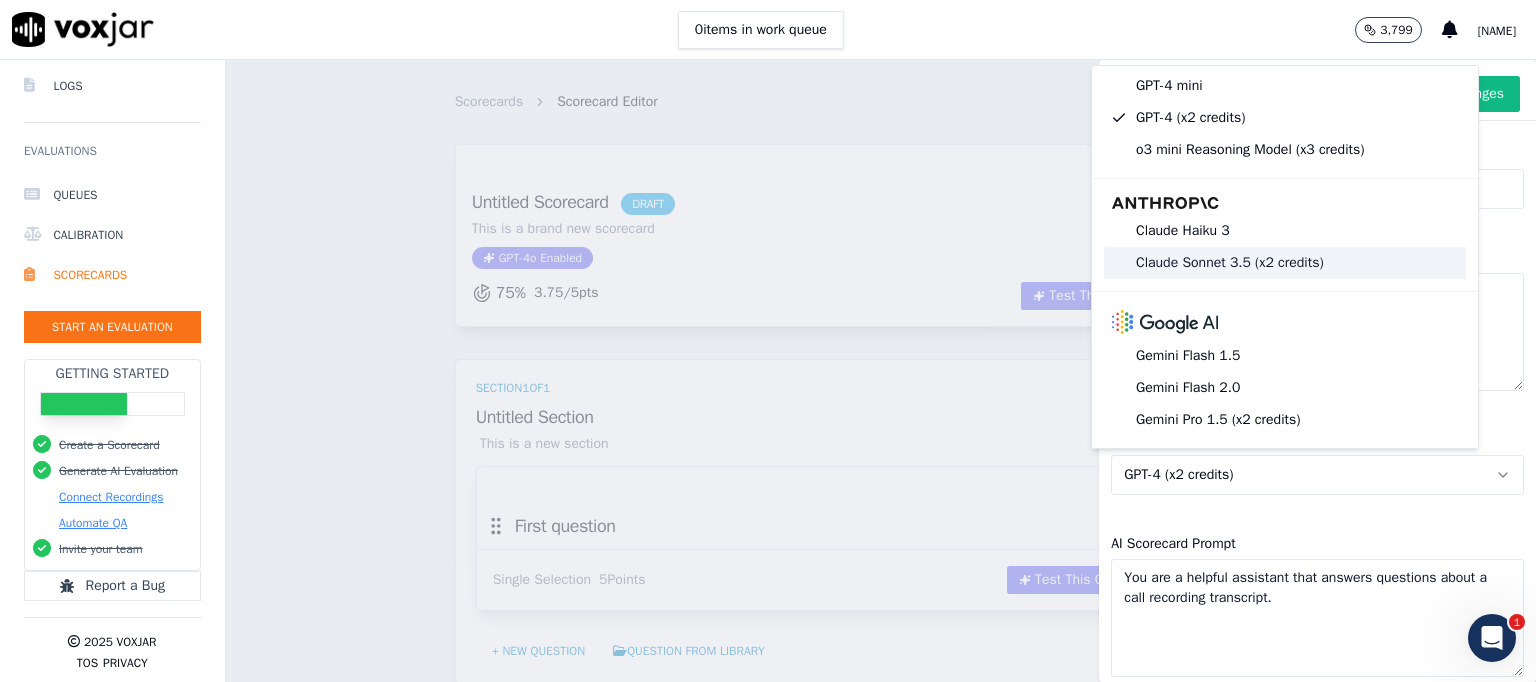 click on "Claude Sonnet 3.5 (x2 credits)" 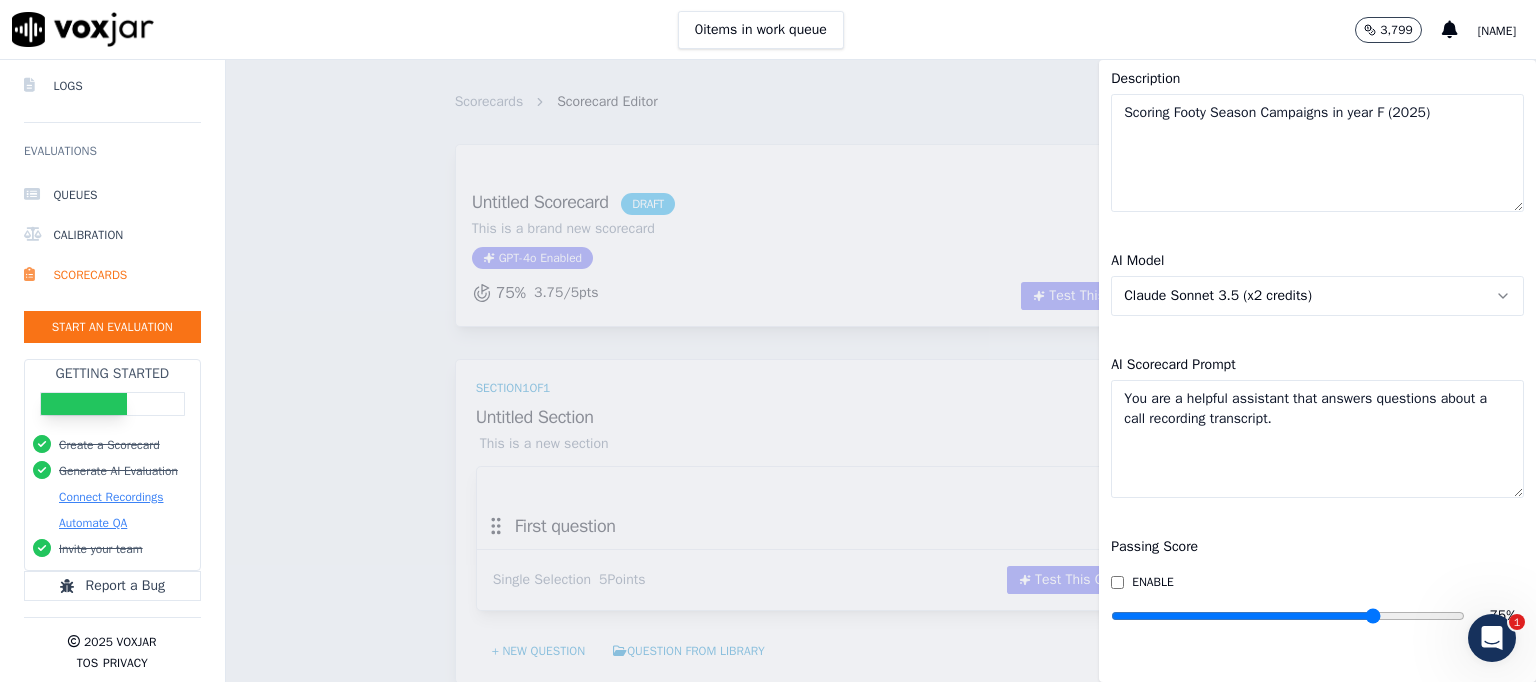scroll, scrollTop: 223, scrollLeft: 0, axis: vertical 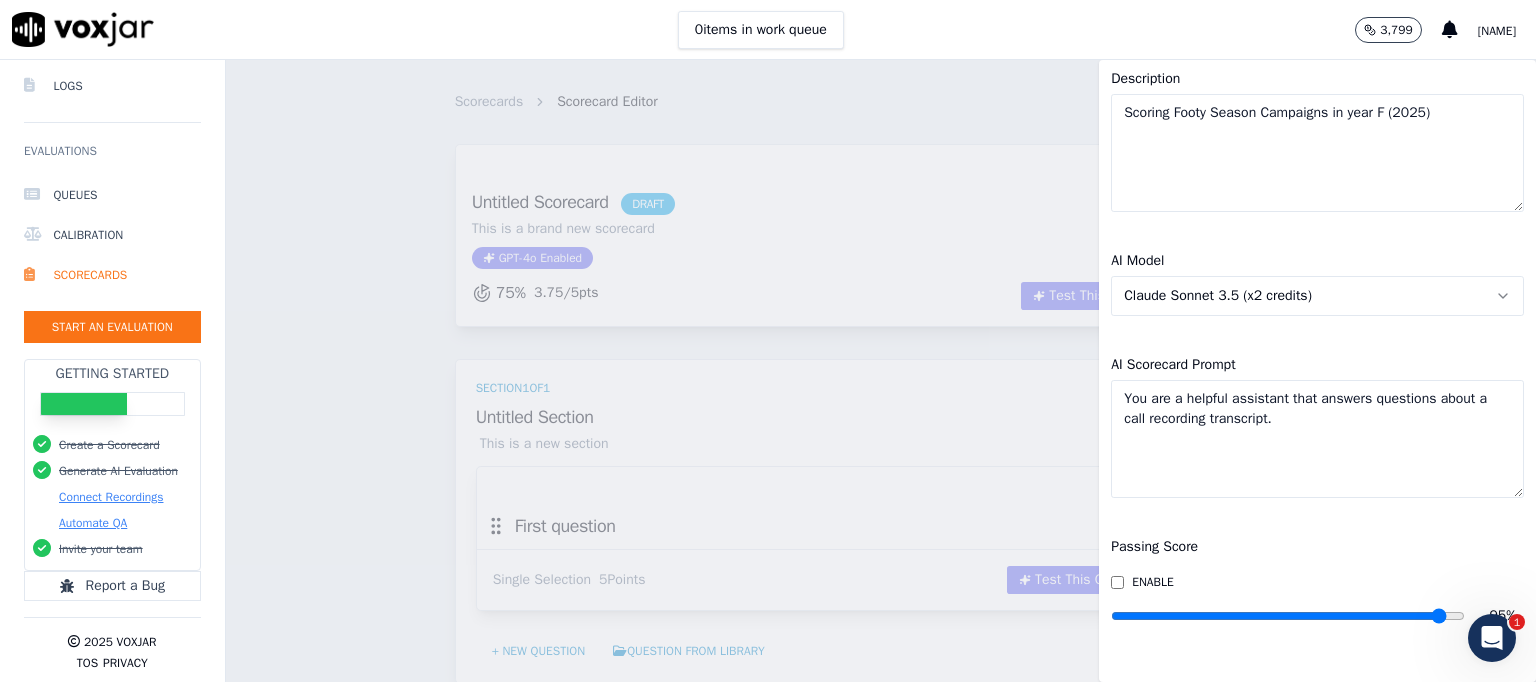 drag, startPoint x: 1331, startPoint y: 572, endPoint x: 1395, endPoint y: 578, distance: 64.28063 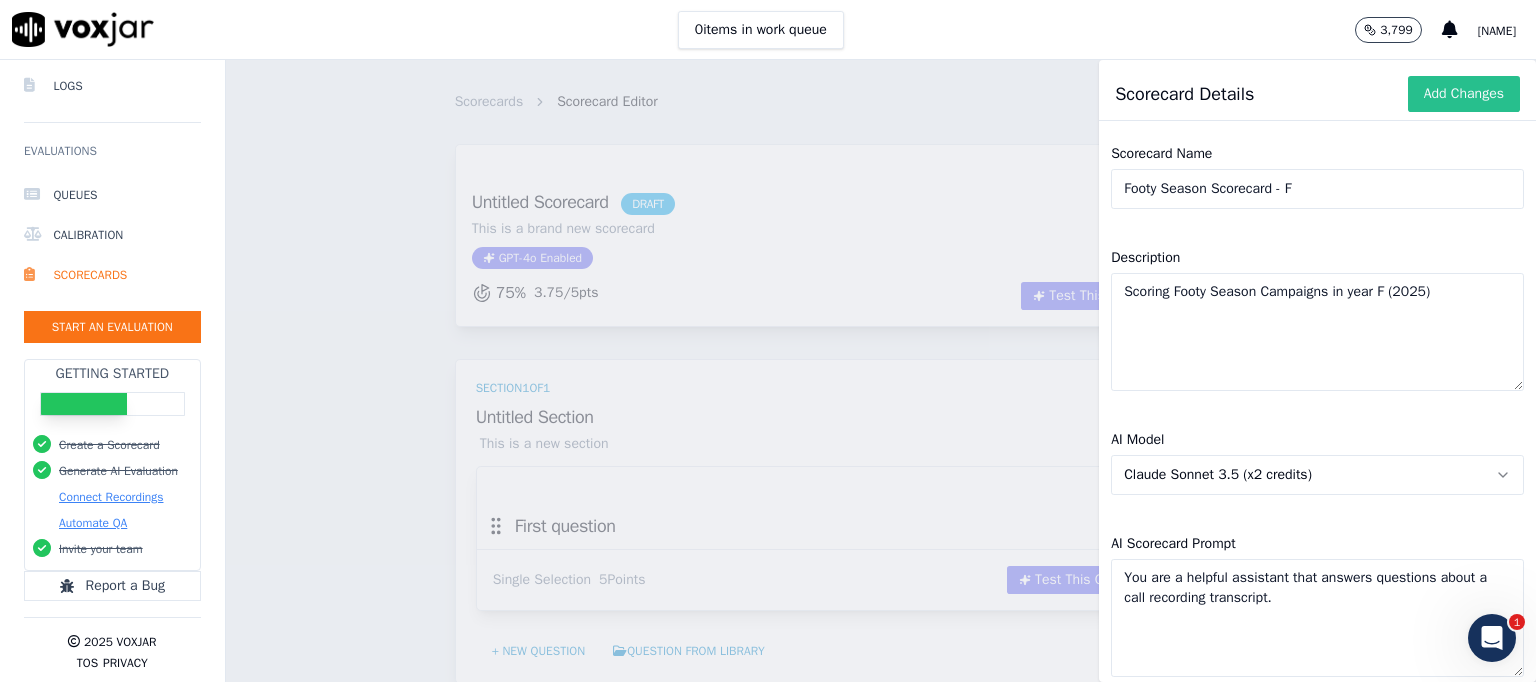 click on "Add Changes" at bounding box center [1464, 94] 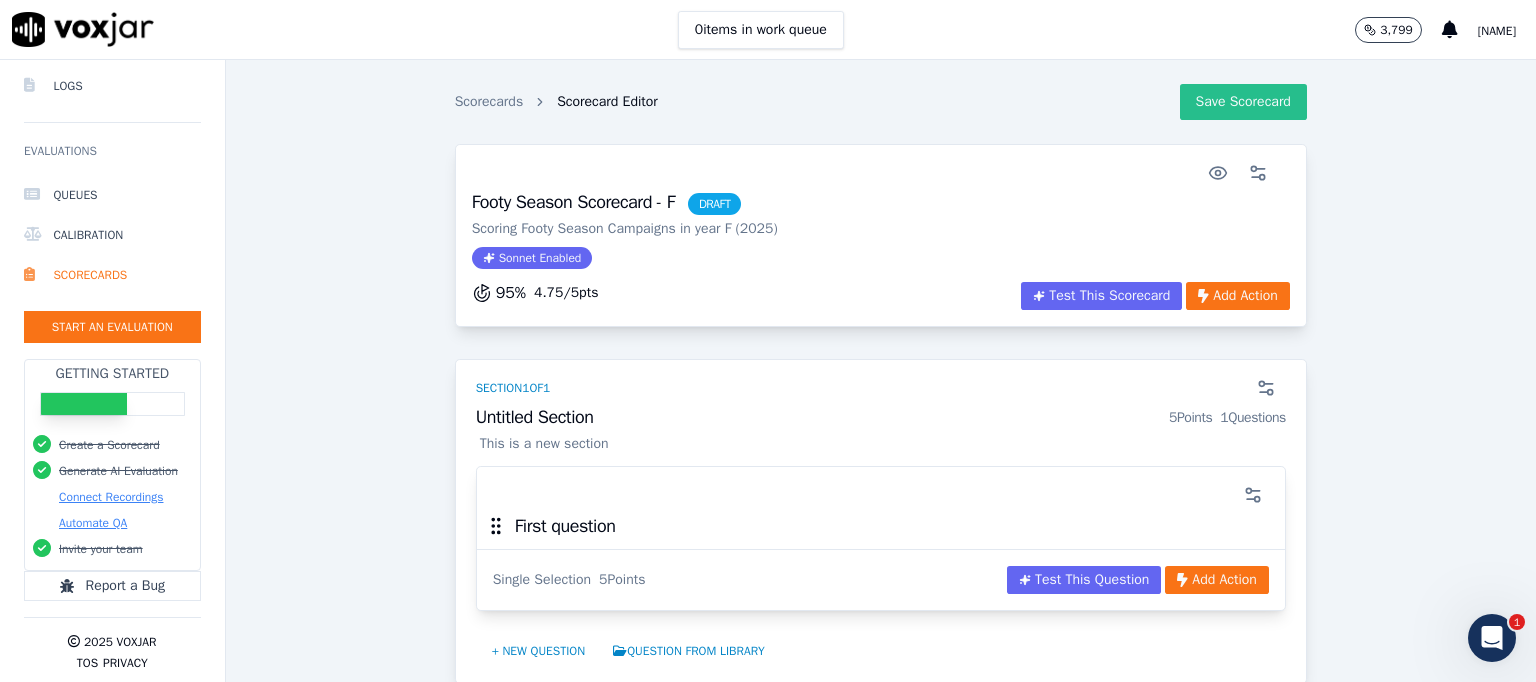 click on "Save Scorecard" at bounding box center (1243, 102) 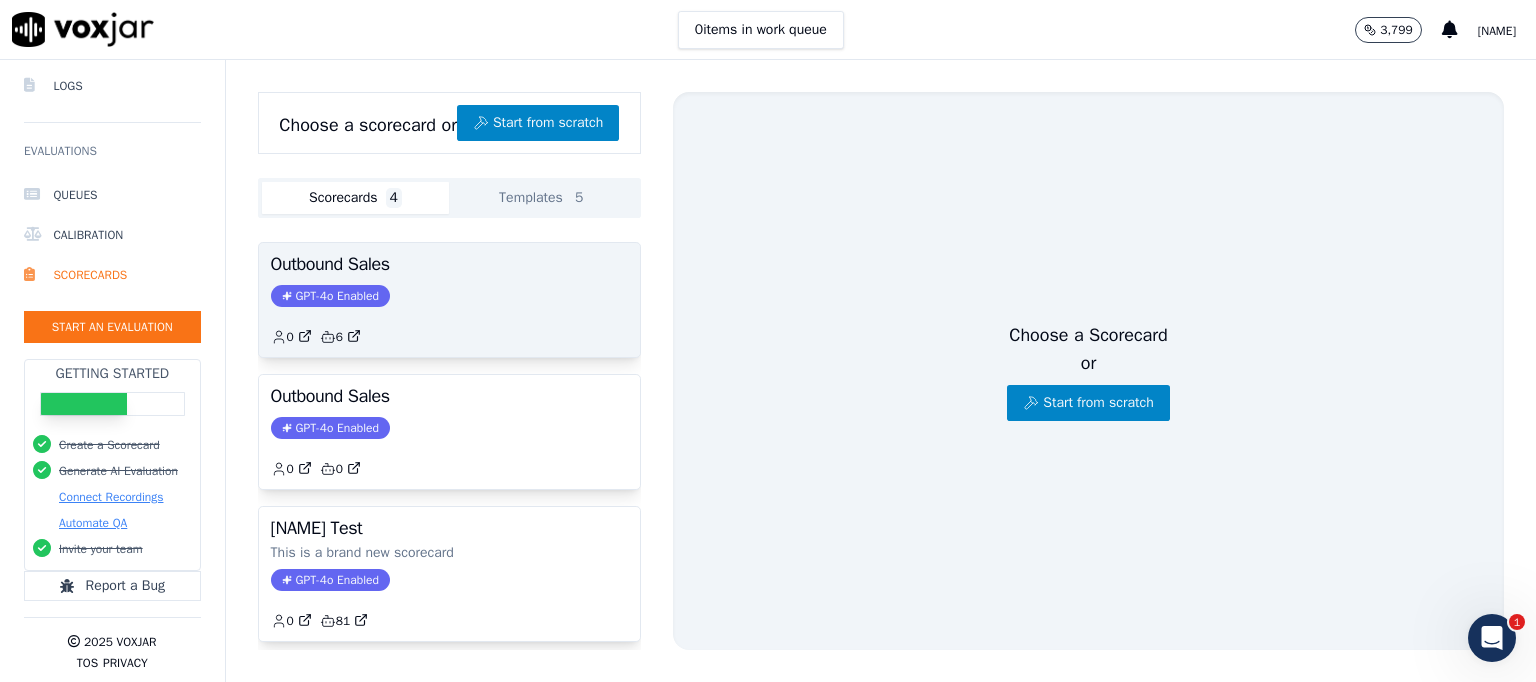 scroll, scrollTop: 229, scrollLeft: 0, axis: vertical 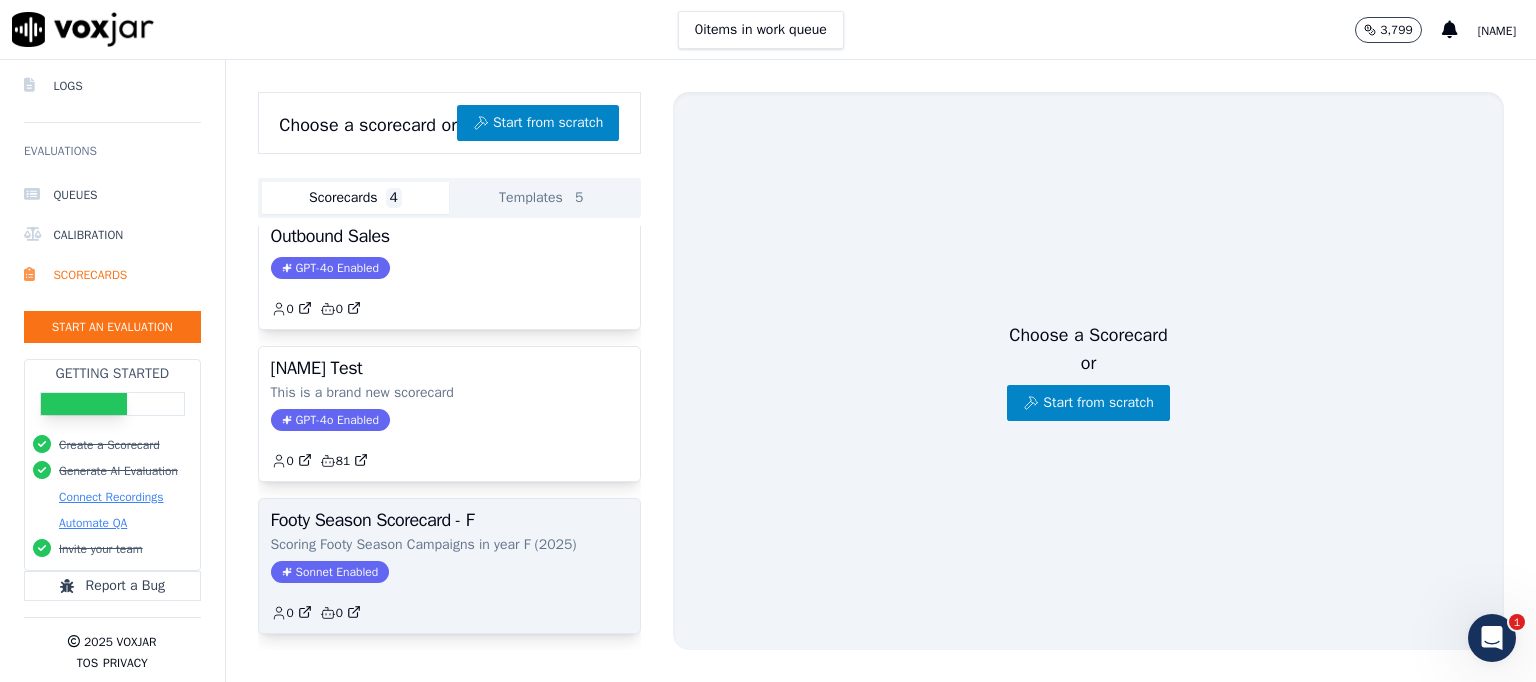click on "Scoring Footy Season Campaigns in year F (2025)" 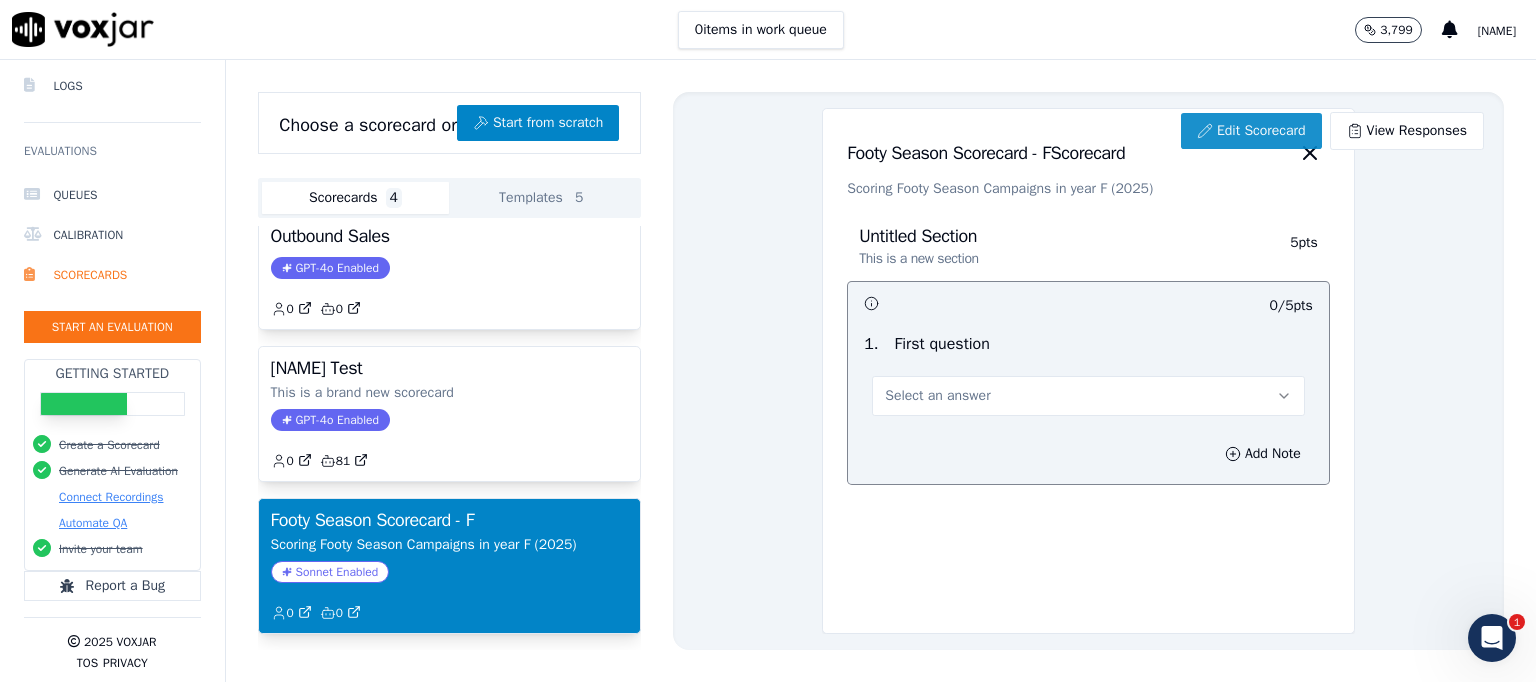 click on "Edit Scorecard" at bounding box center [1251, 131] 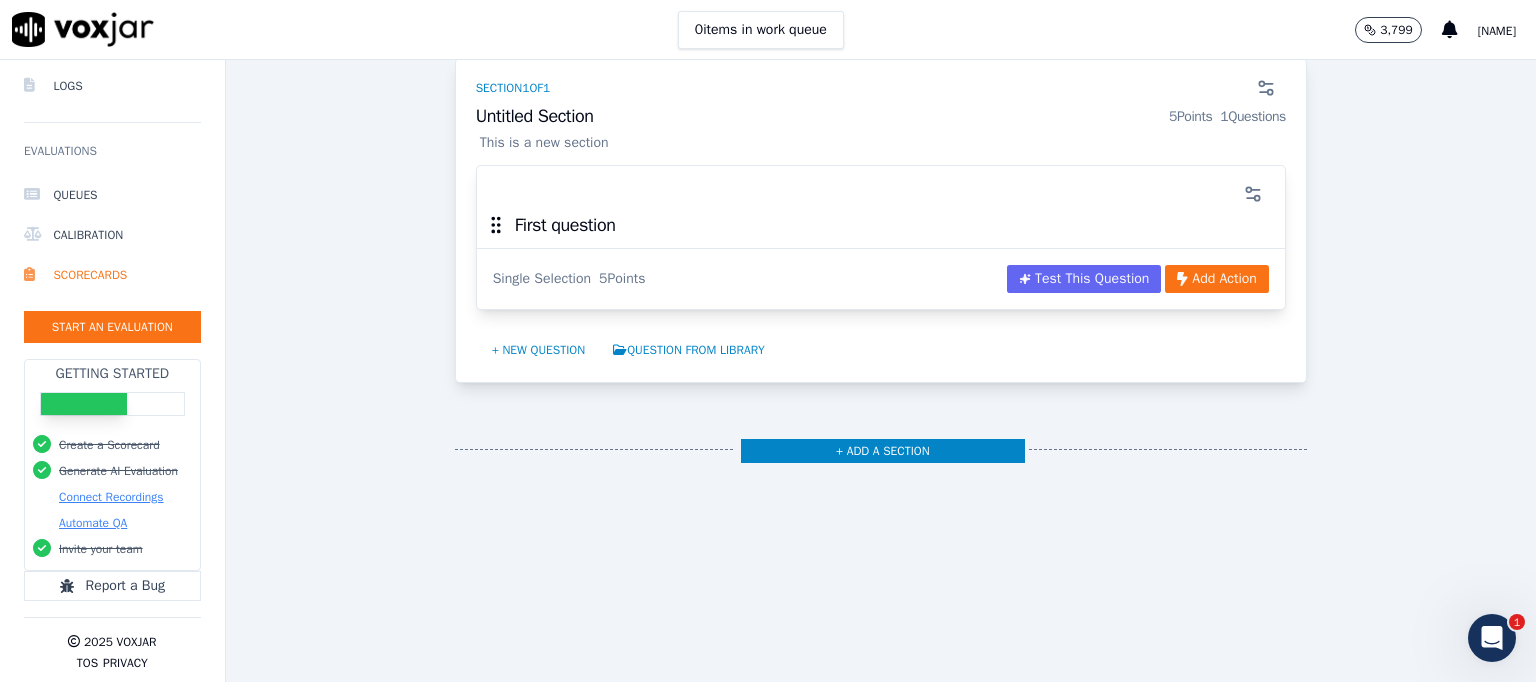 scroll, scrollTop: 100, scrollLeft: 0, axis: vertical 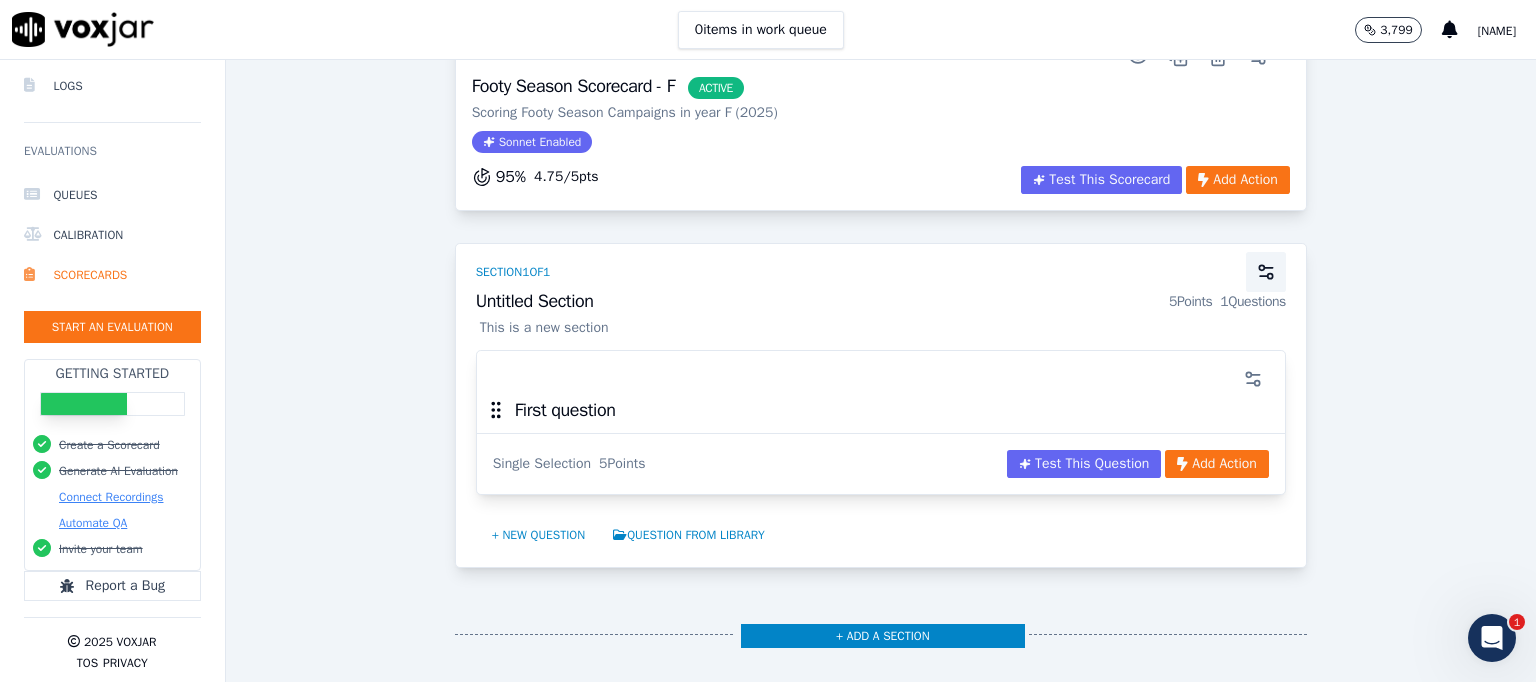 click at bounding box center [1266, 272] 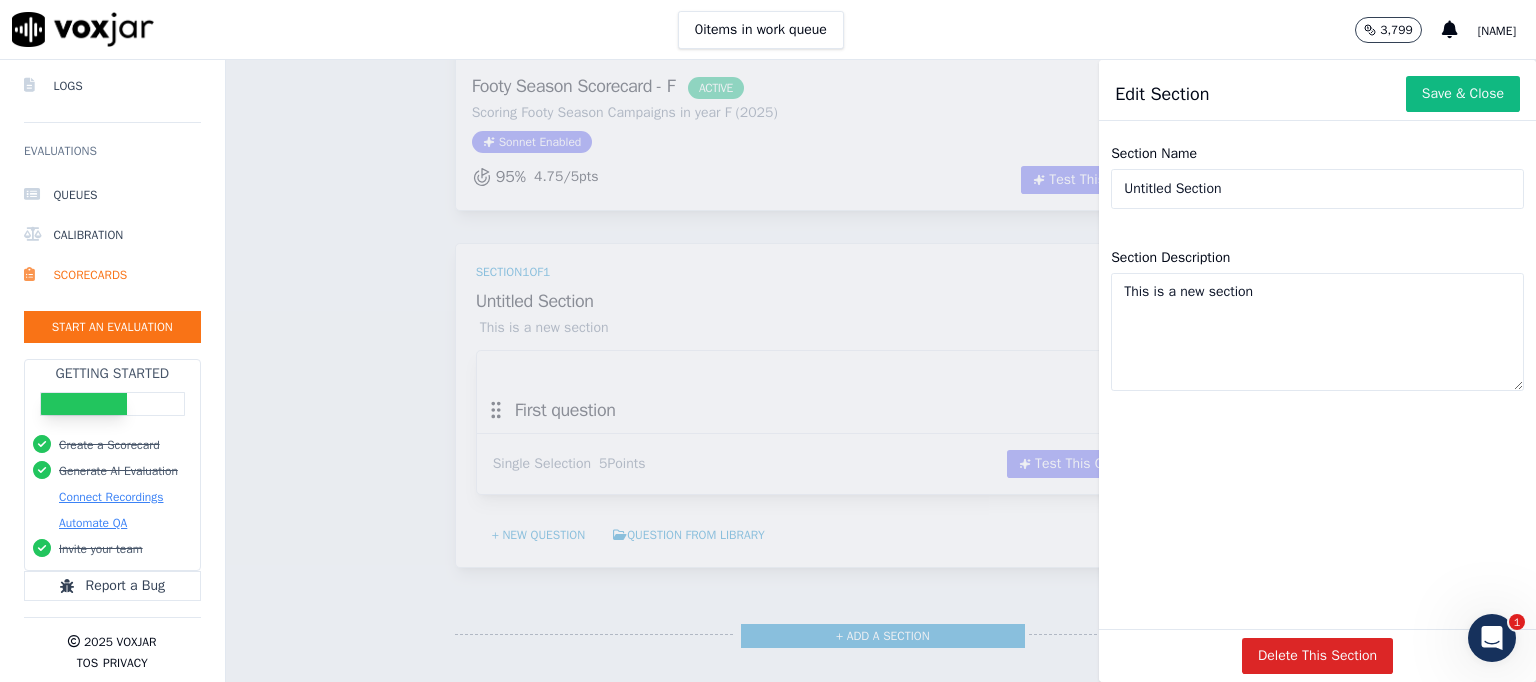 click on "Untitled Section" 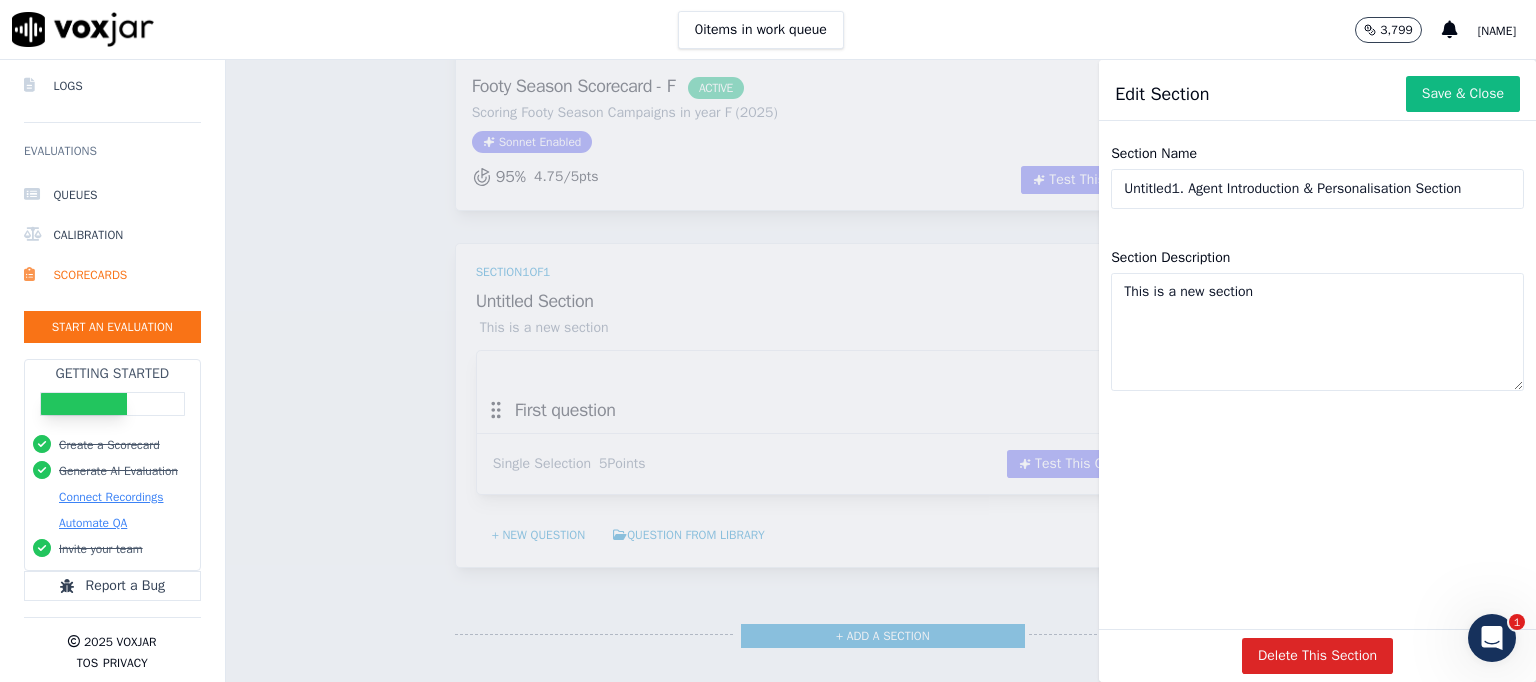 click on "Untitled1. Agent Introduction & Personalisation Section" 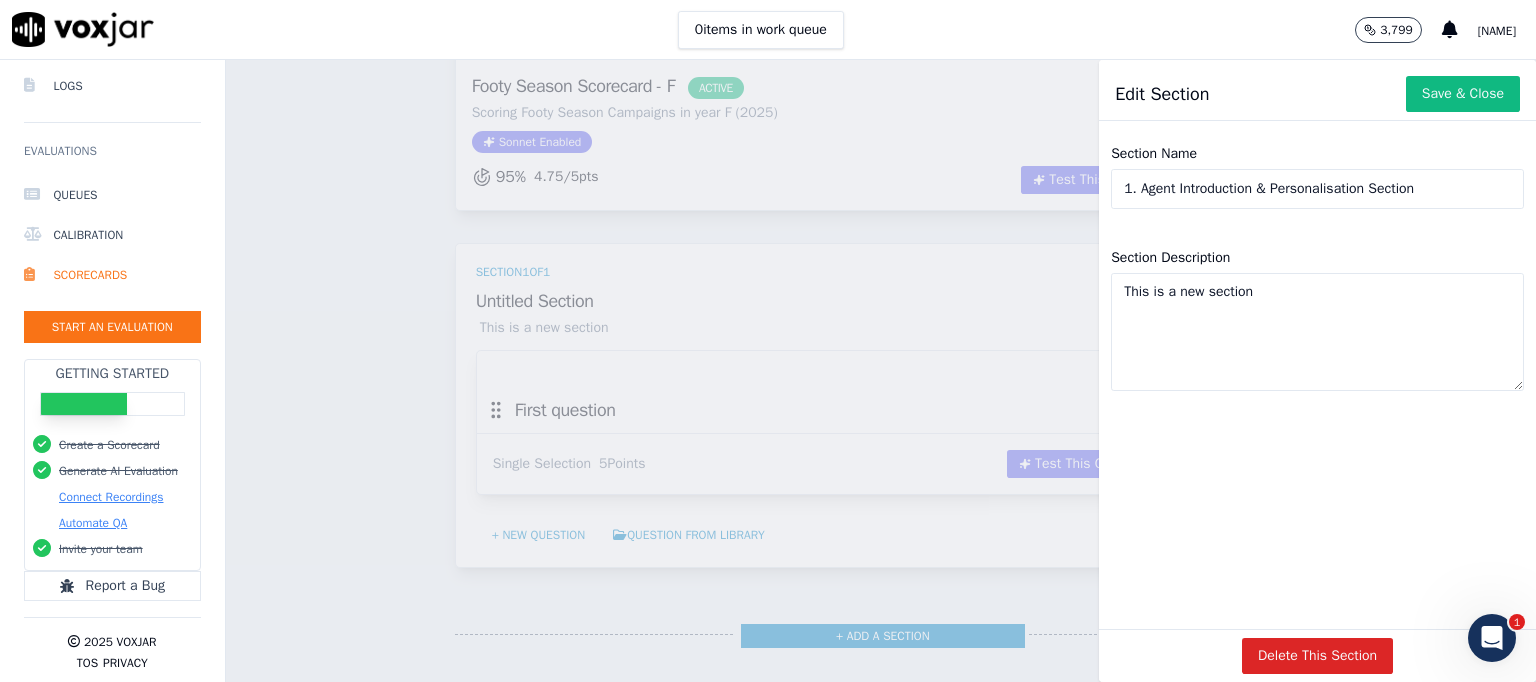 type on "1. Agent Introduction & Personalisation Section" 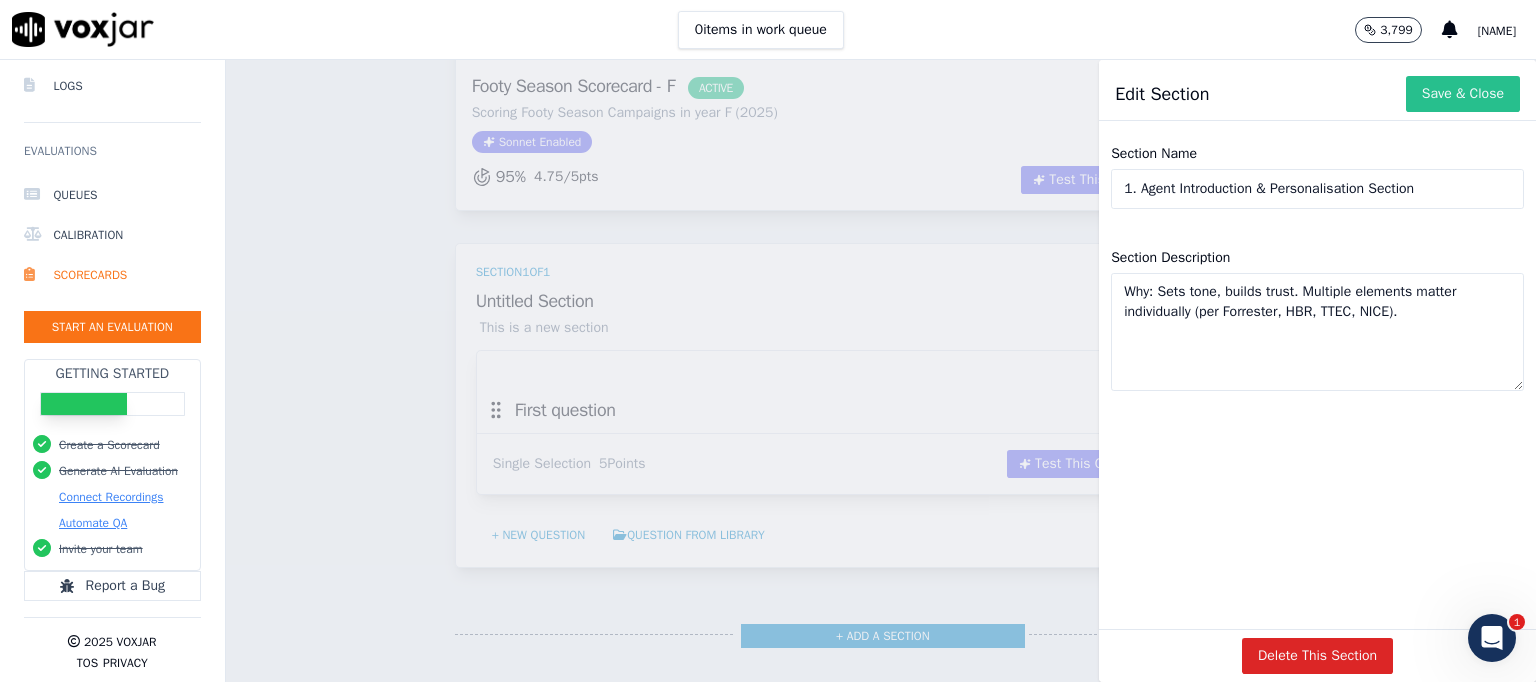 type on "Why: Sets tone, builds trust. Multiple elements matter individually (per Forrester, HBR, TTEC, NICE)." 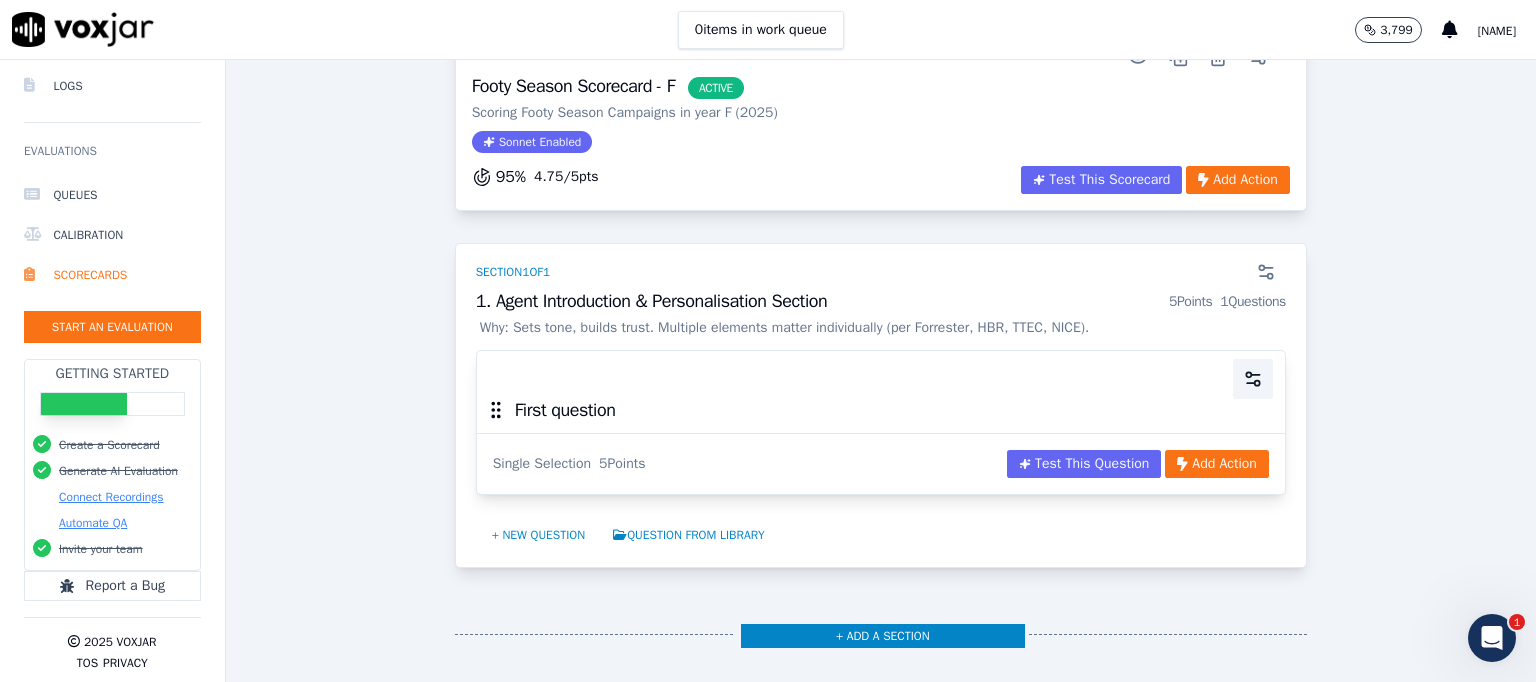 click 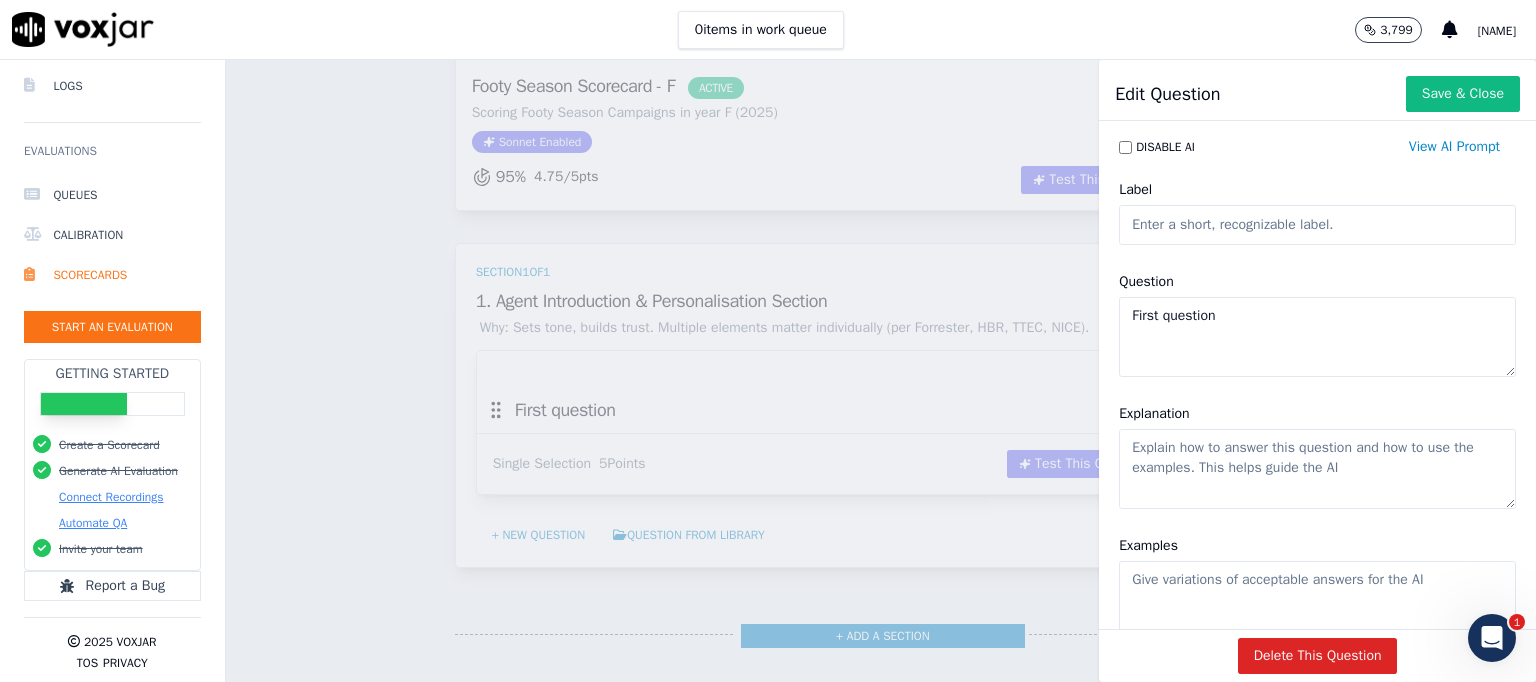 drag, startPoint x: 1344, startPoint y: 230, endPoint x: 1010, endPoint y: 227, distance: 334.01346 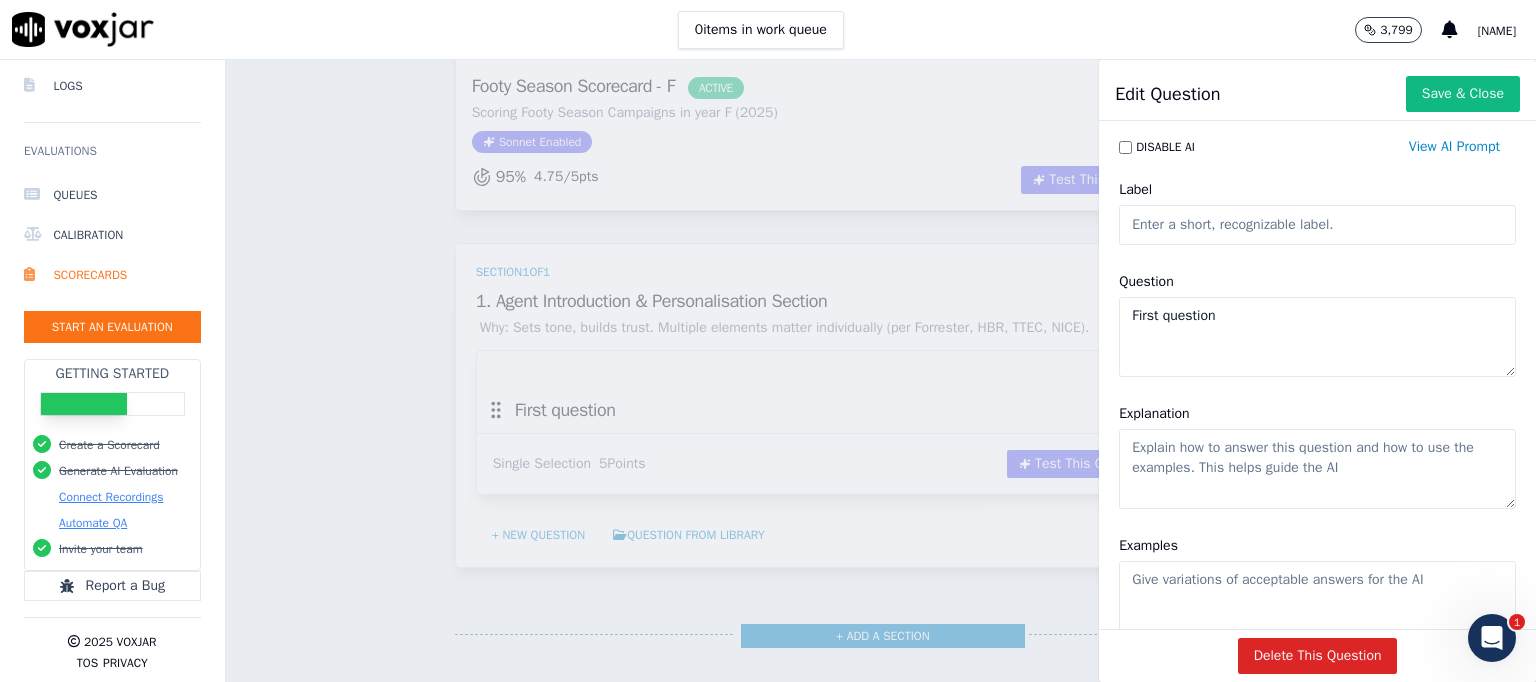 paste on "Did the agent introduce themselves by full name at the start of the call?" 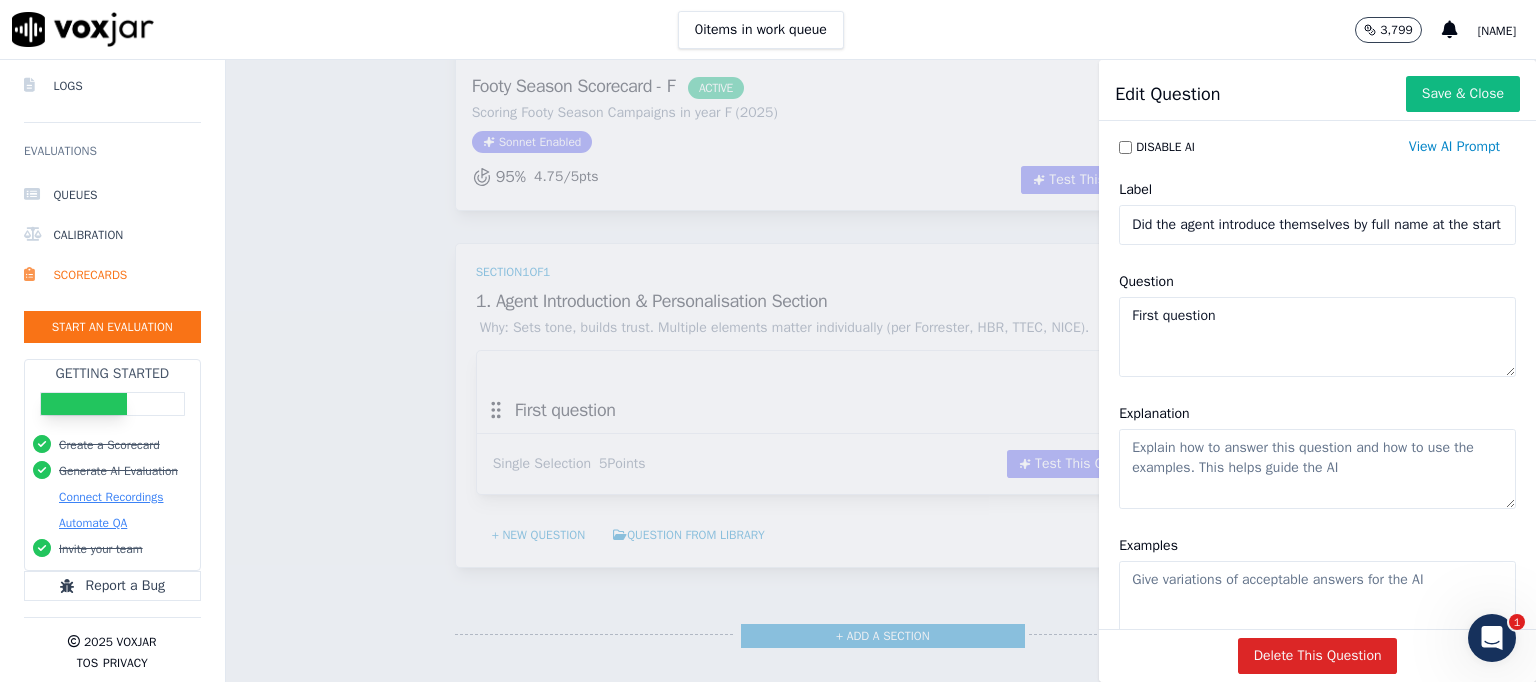 scroll, scrollTop: 0, scrollLeft: 110, axis: horizontal 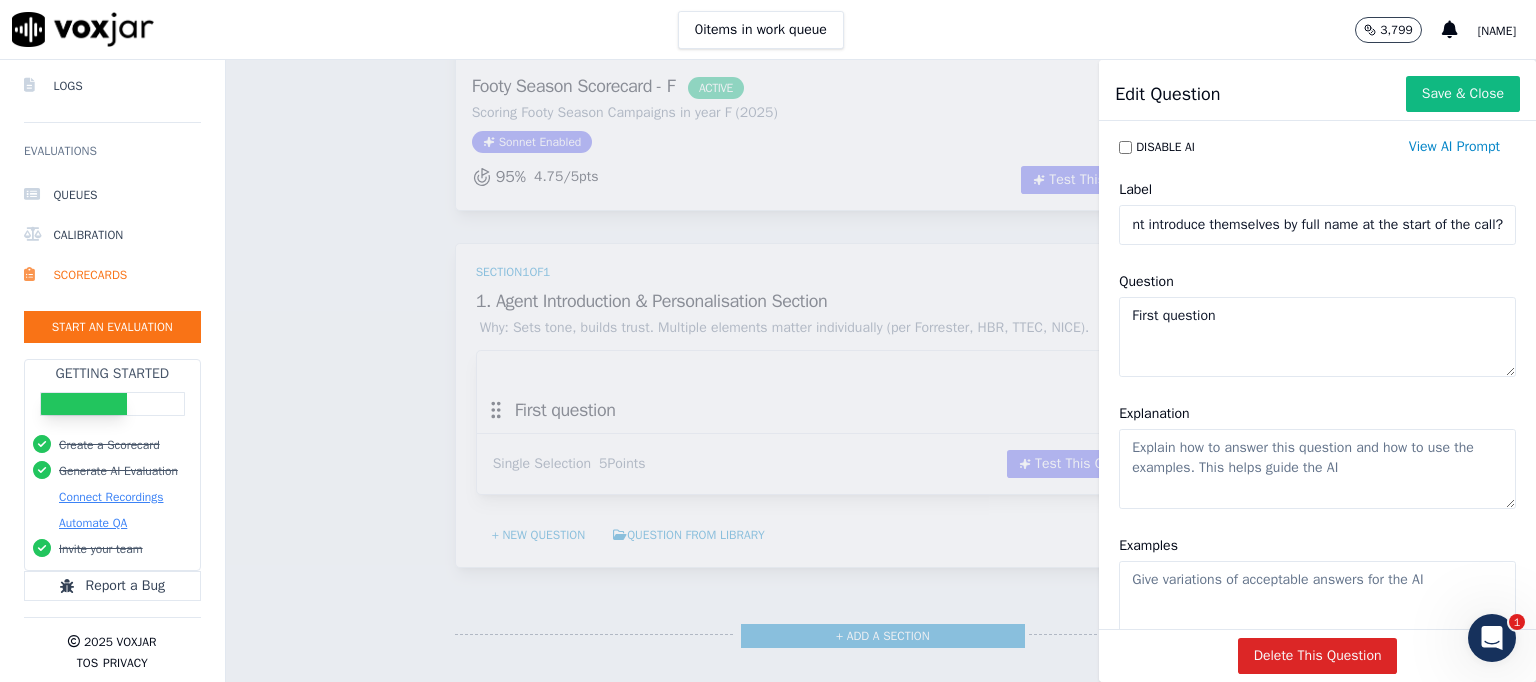 type on "Did the agent introduce themselves by full name at the start of the call?" 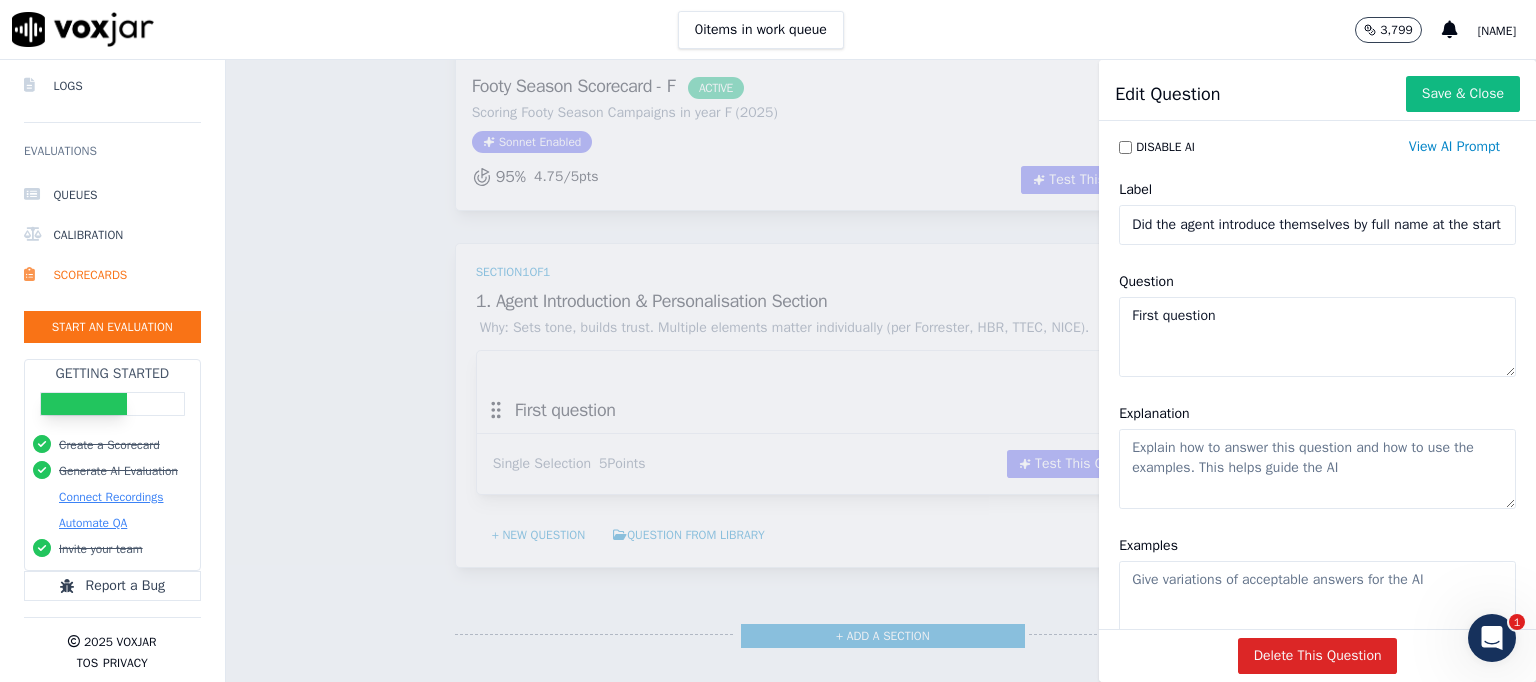 click on "First question" 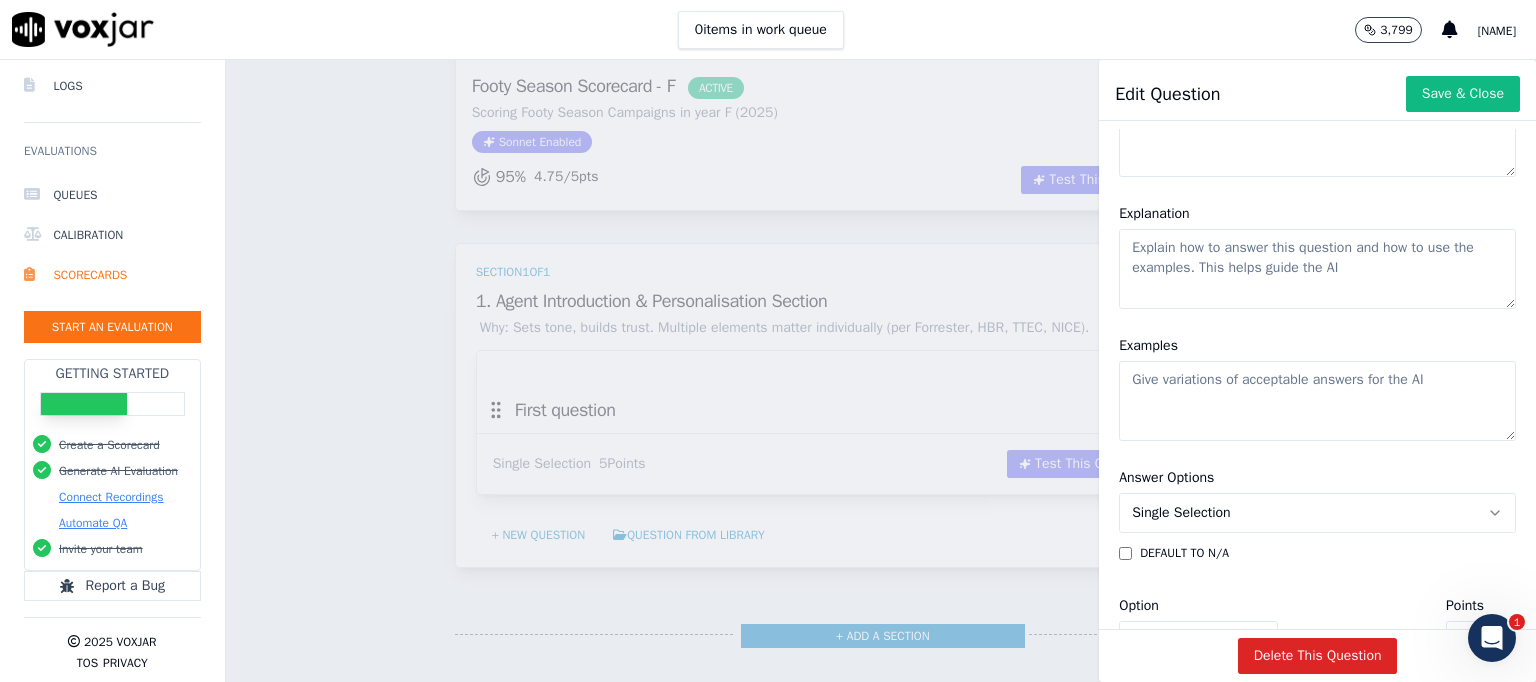 scroll, scrollTop: 100, scrollLeft: 0, axis: vertical 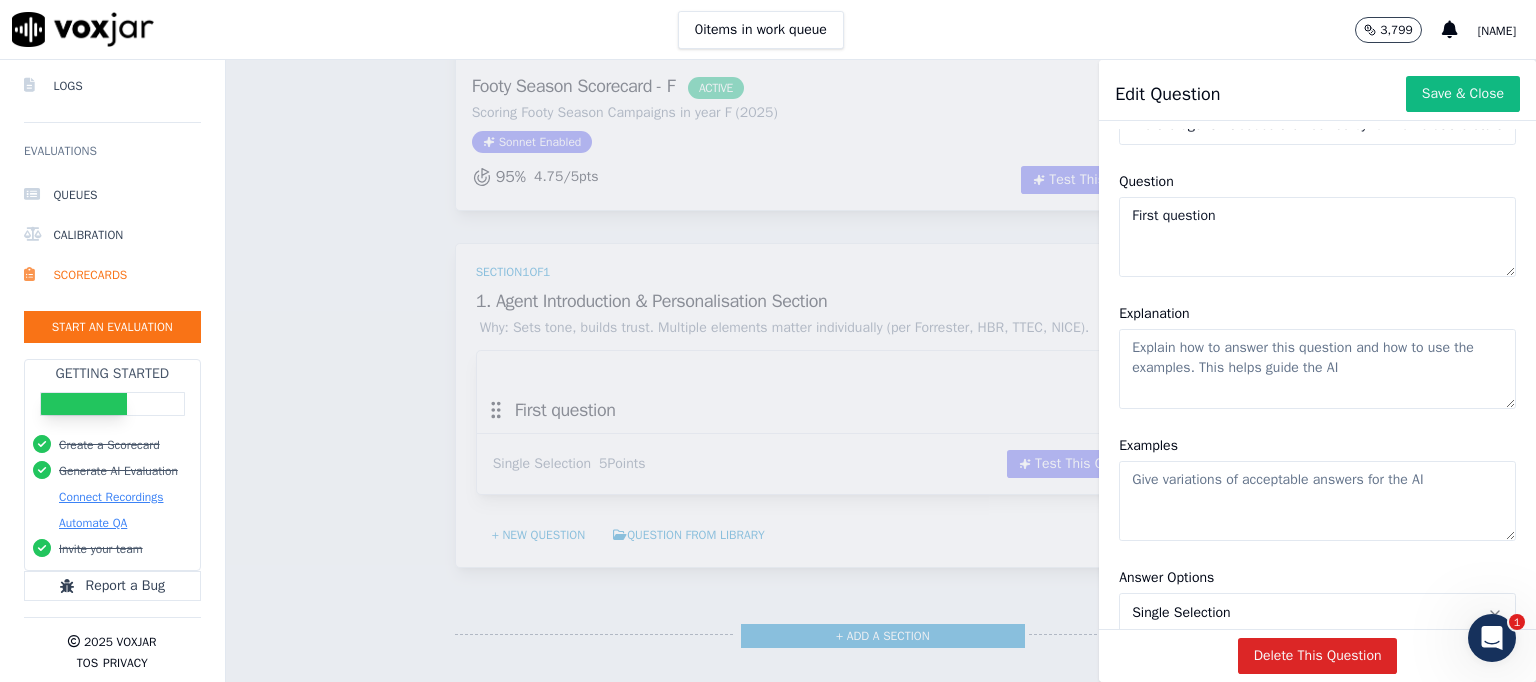 drag, startPoint x: 1232, startPoint y: 220, endPoint x: 996, endPoint y: 220, distance: 236 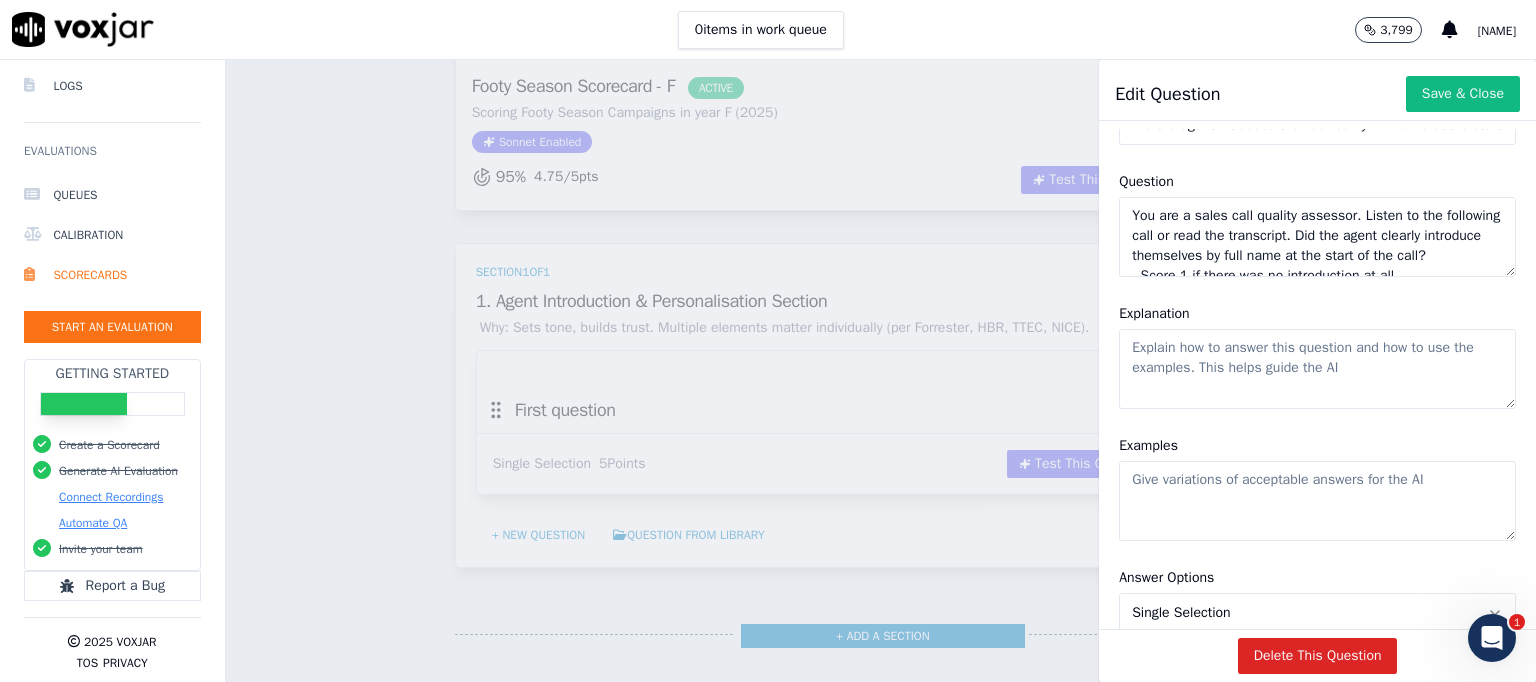 scroll, scrollTop: 208, scrollLeft: 0, axis: vertical 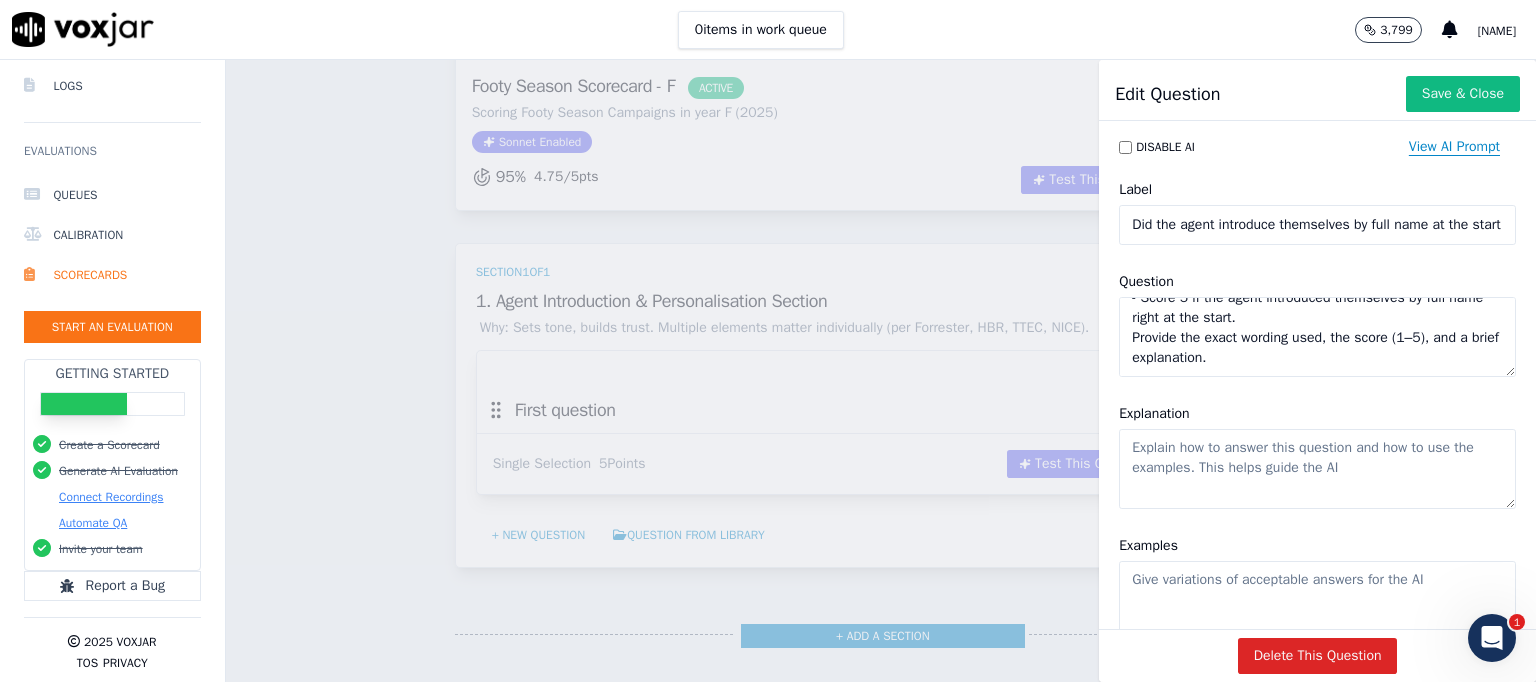 type on "You are a sales call quality assessor. Listen to the following call or read the transcript. Did the agent clearly introduce themselves by full name at the start of the call?
- Score 1 if there was no introduction at all.
- Score 2 if the introduction was partial or unclear.
- Score 3 if the agent introduced themselves but not at the start.
- Score 4 if the introduction was mostly clear but missing detail.
- Score 5 if the agent introduced themselves by full name right at the start.
Provide the exact wording used, the score (1–5), and a brief explanation." 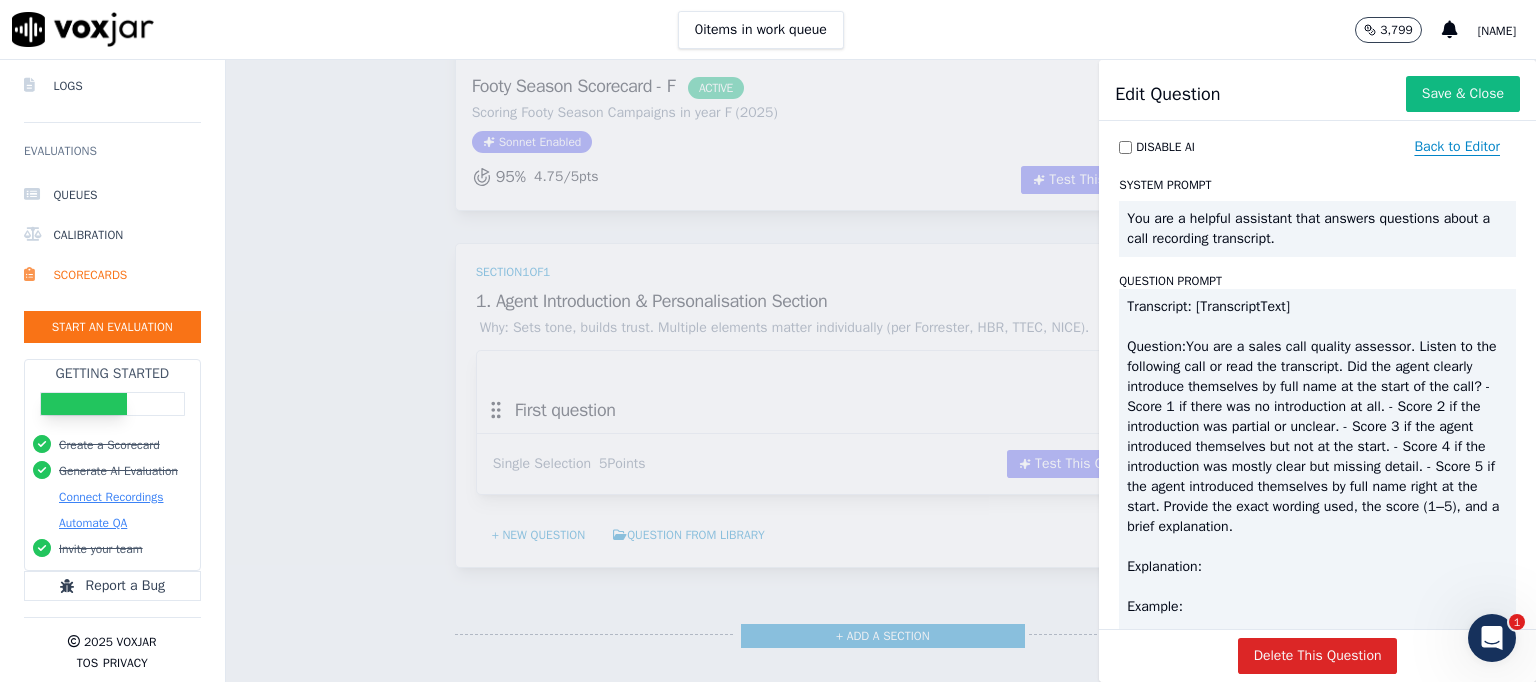 click on "Back to Editor" 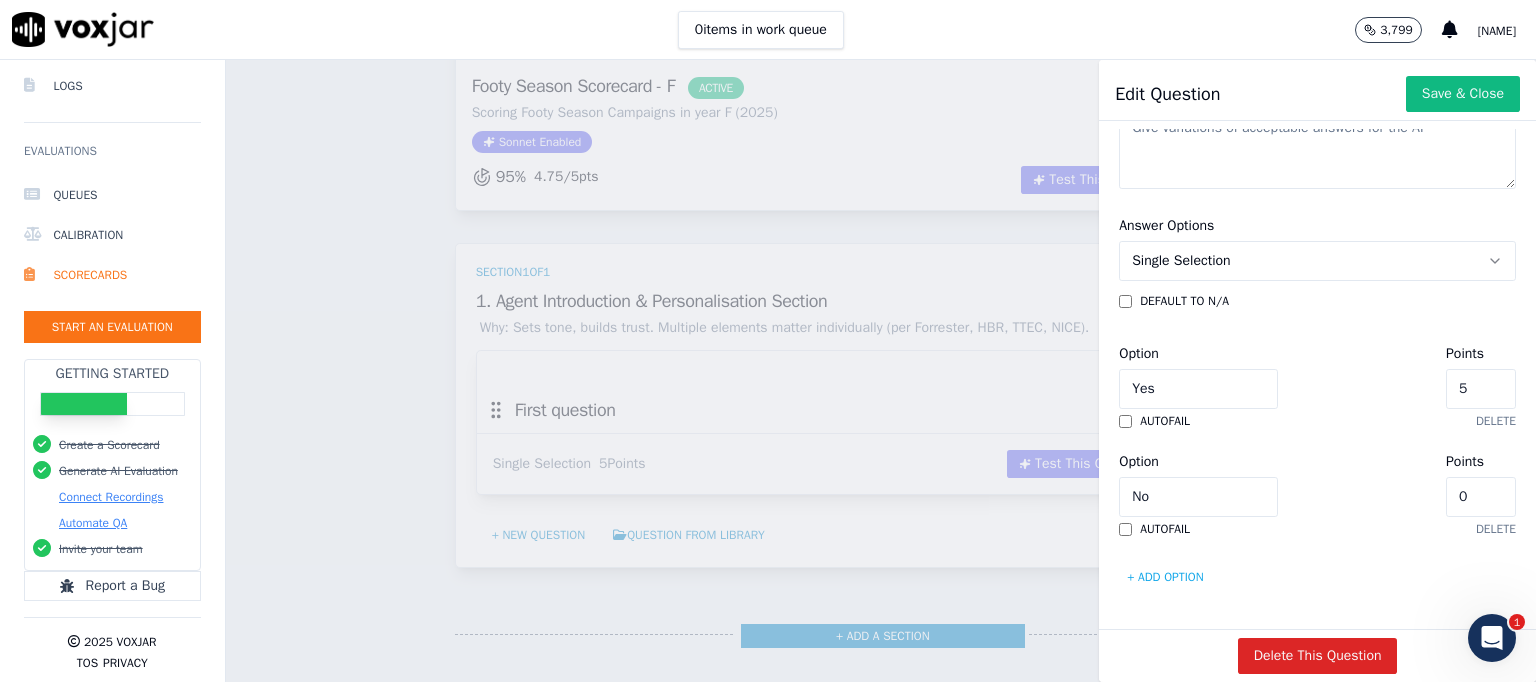 scroll, scrollTop: 512, scrollLeft: 0, axis: vertical 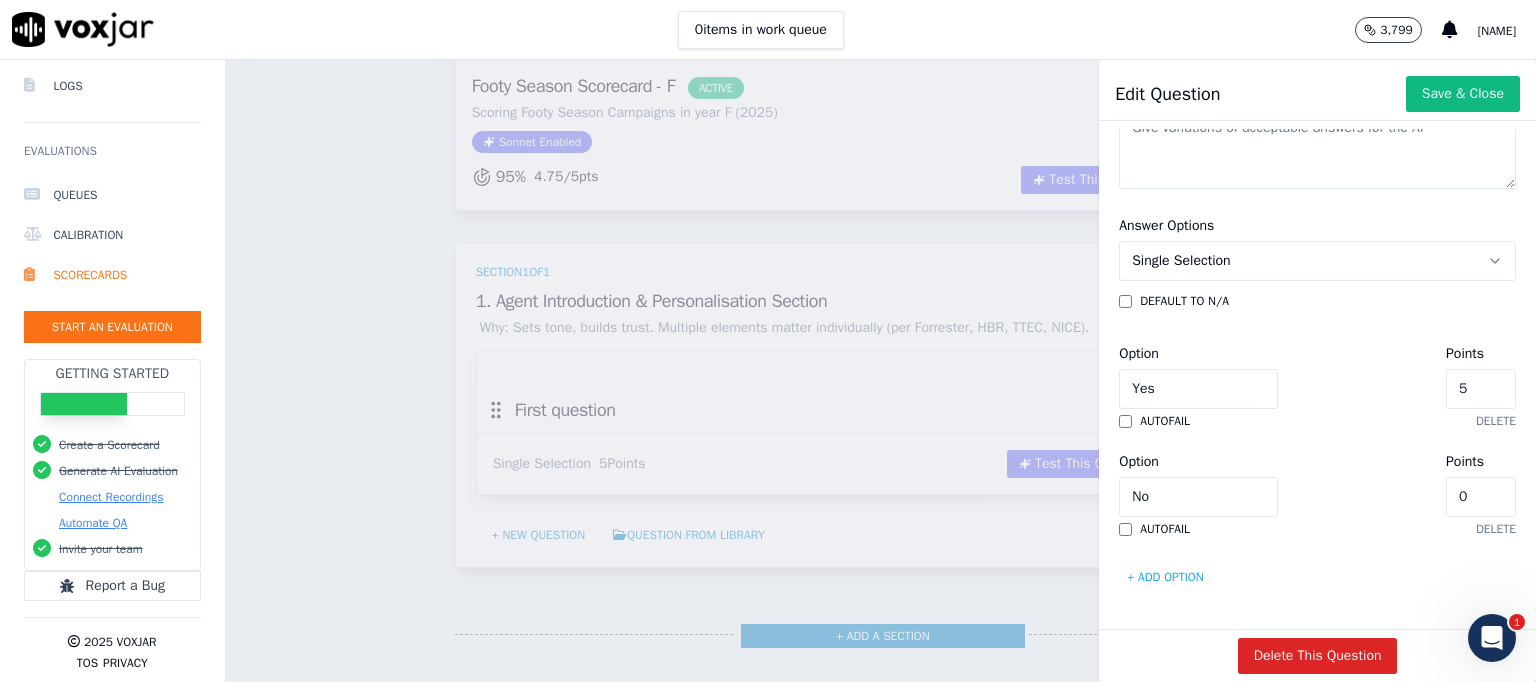 click on "Yes" 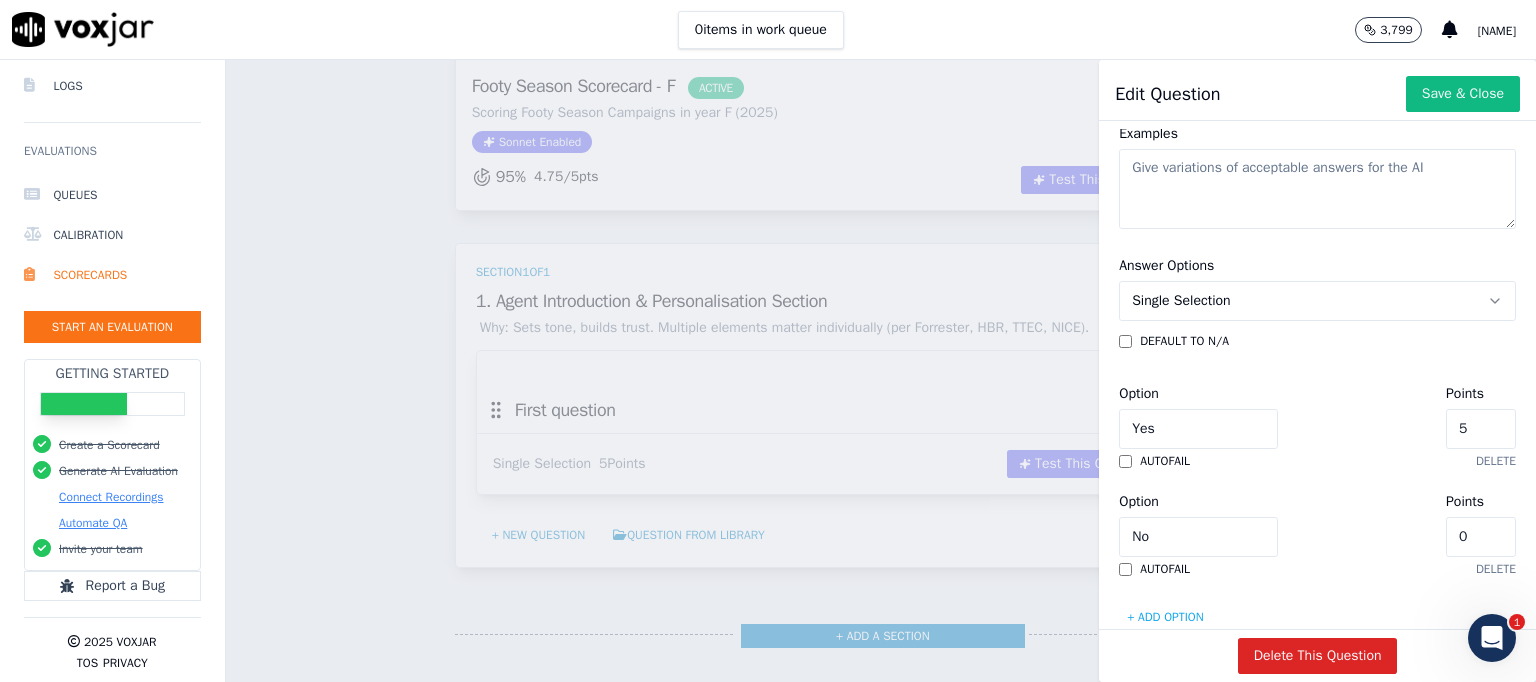 click 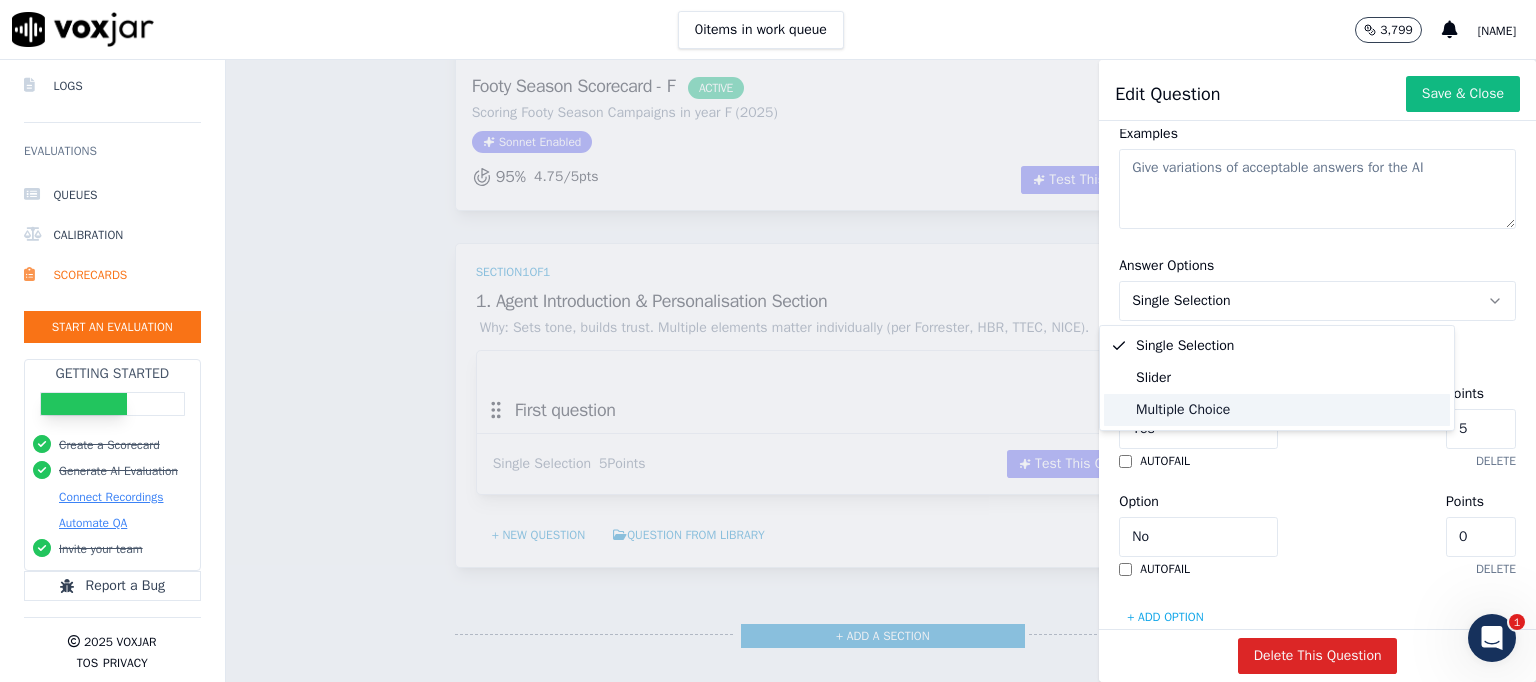 click on "Multiple Choice" 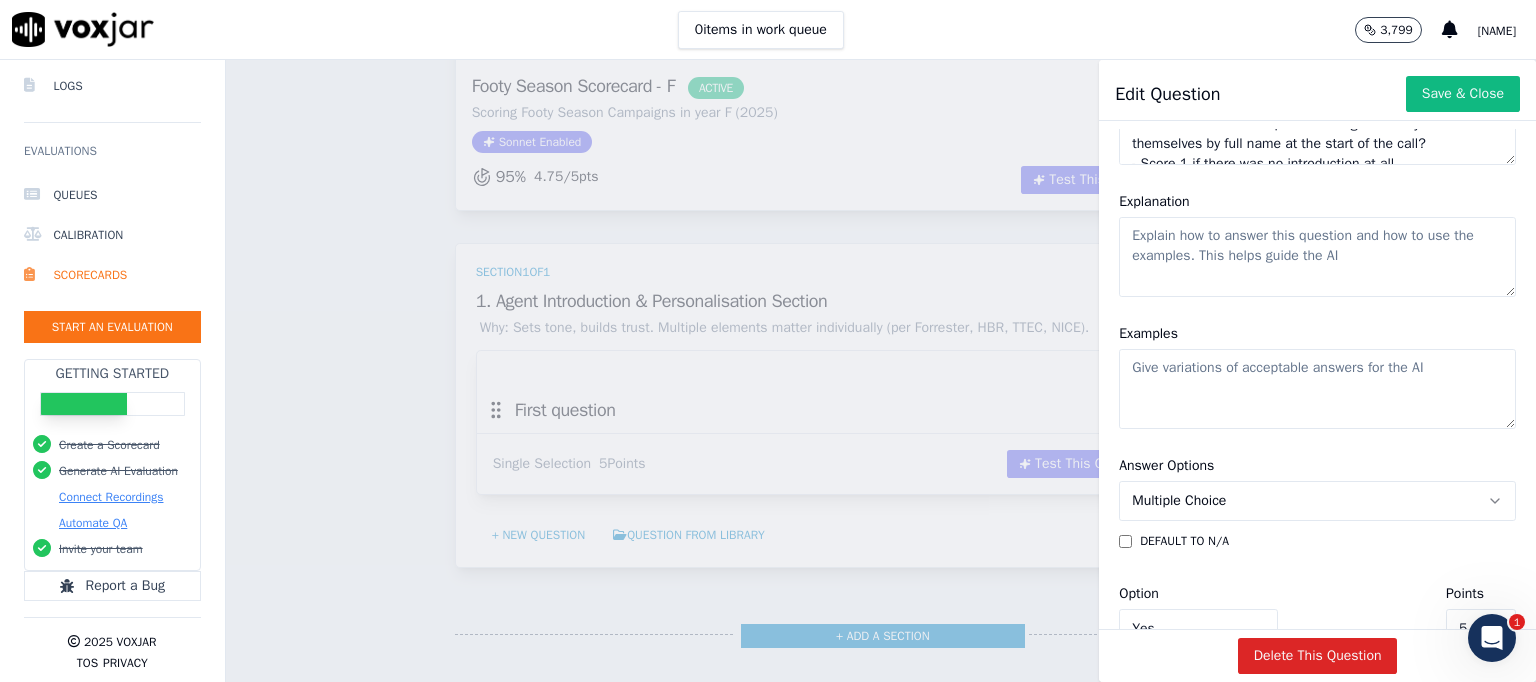 scroll, scrollTop: 12, scrollLeft: 0, axis: vertical 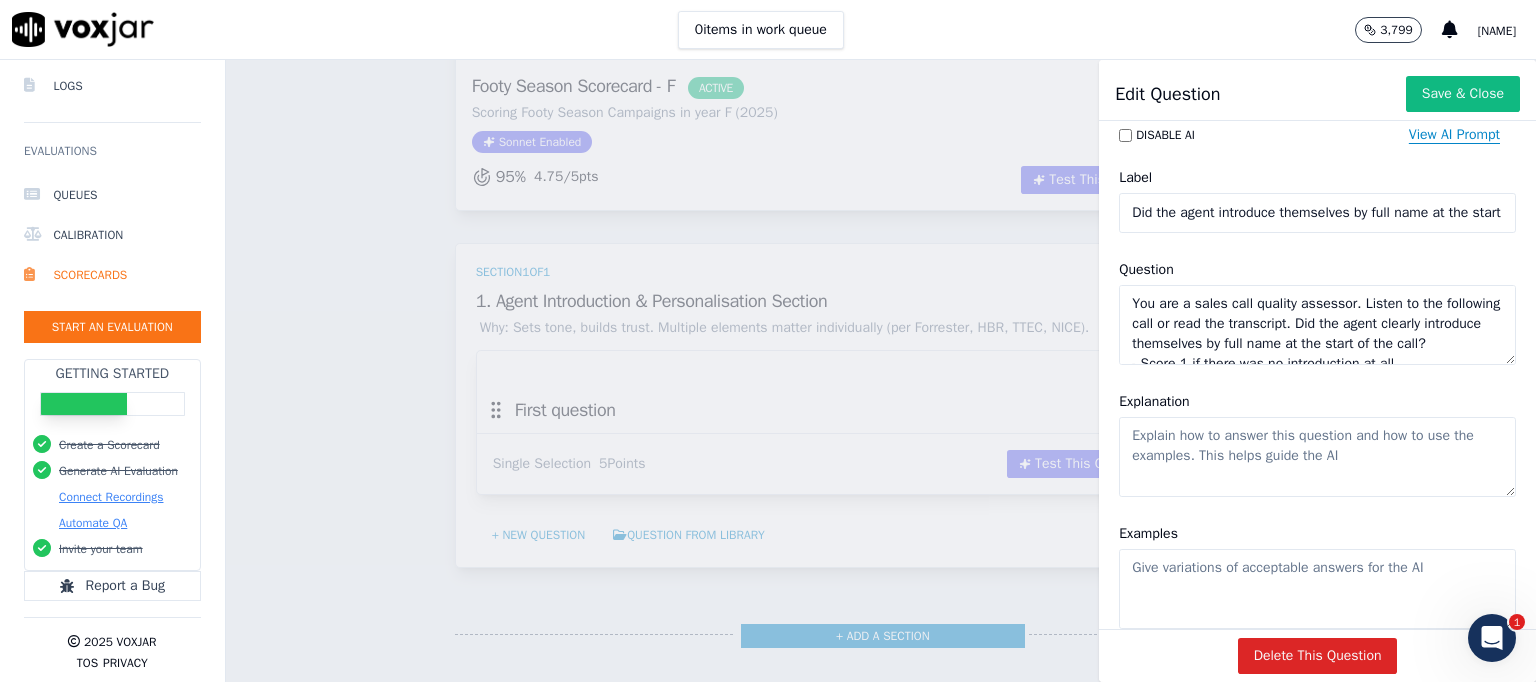click on "View AI Prompt" 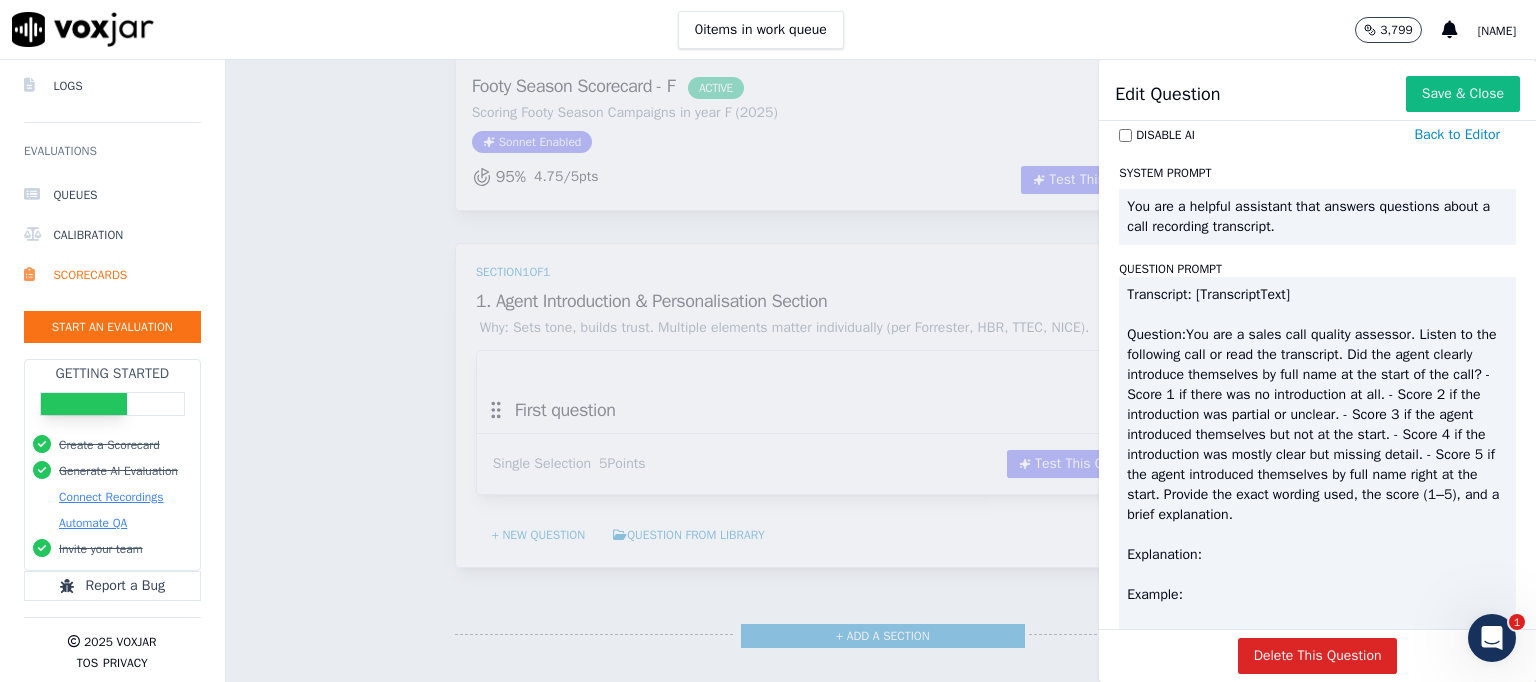 click on "You are a helpful assistant that answers questions about a call recording transcript." at bounding box center [1317, 217] 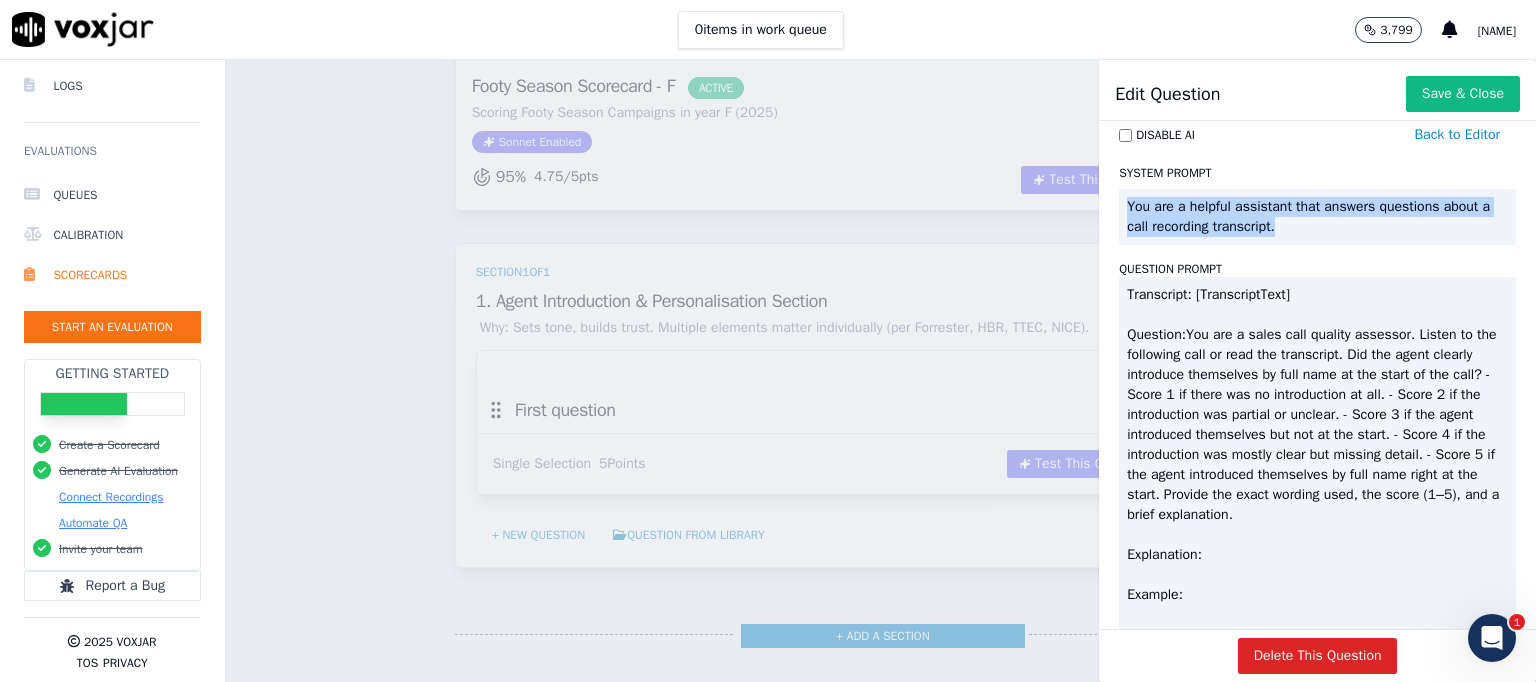 drag, startPoint x: 1312, startPoint y: 220, endPoint x: 1089, endPoint y: 199, distance: 223.9866 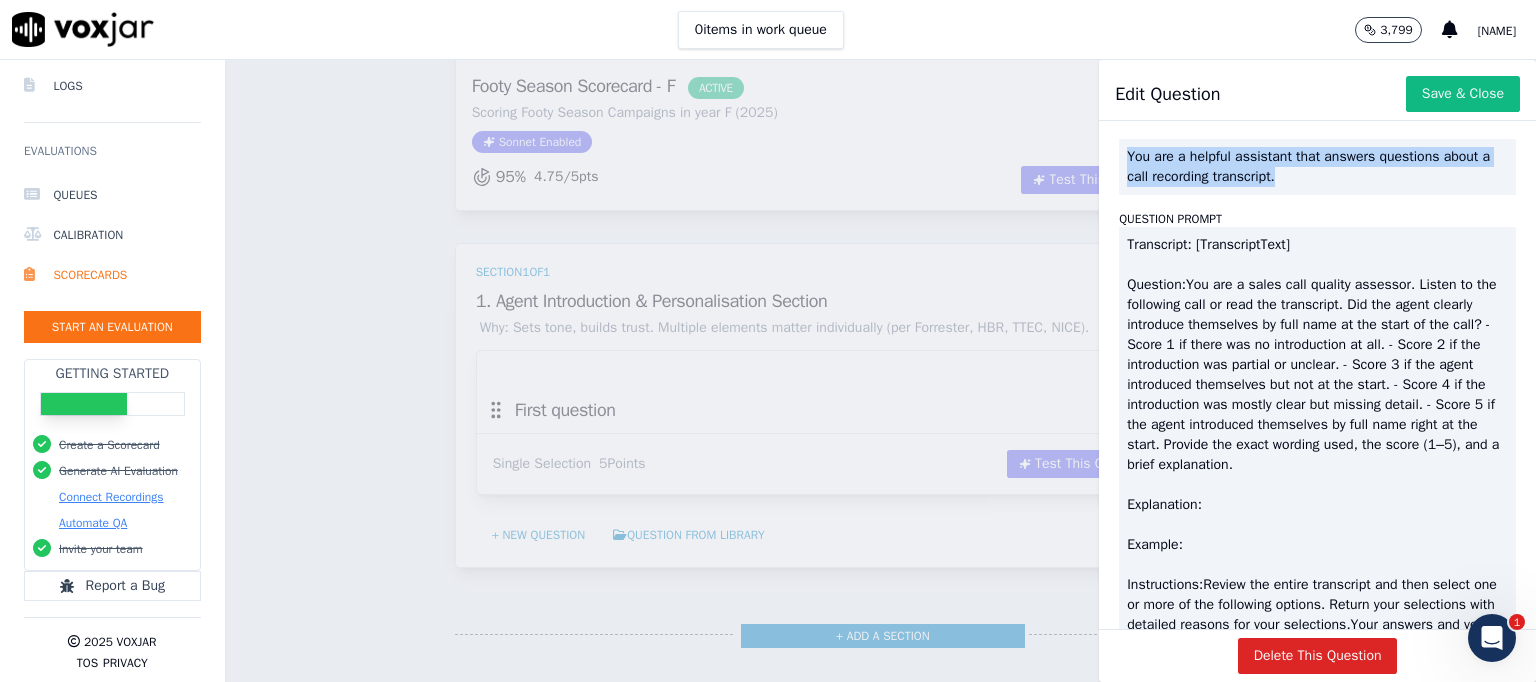 scroll, scrollTop: 0, scrollLeft: 0, axis: both 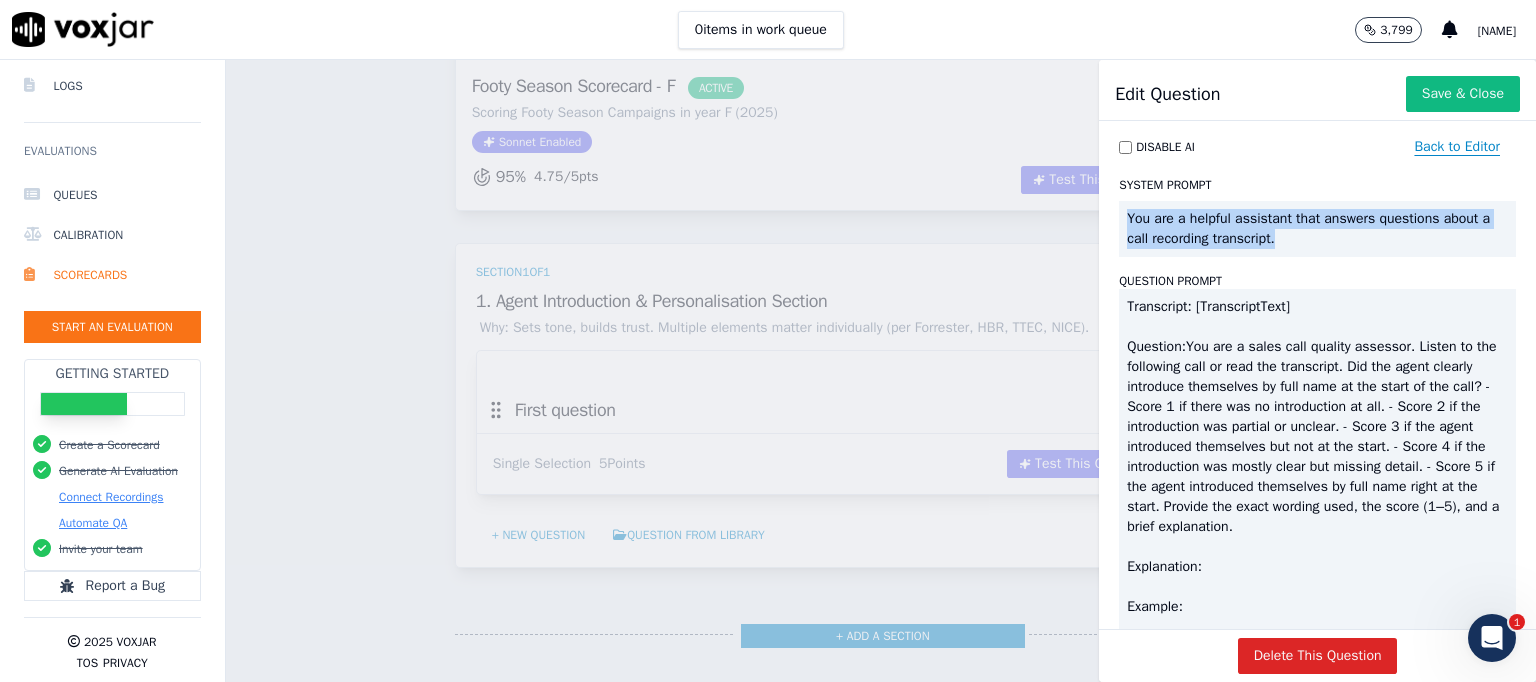 click on "Back to Editor" 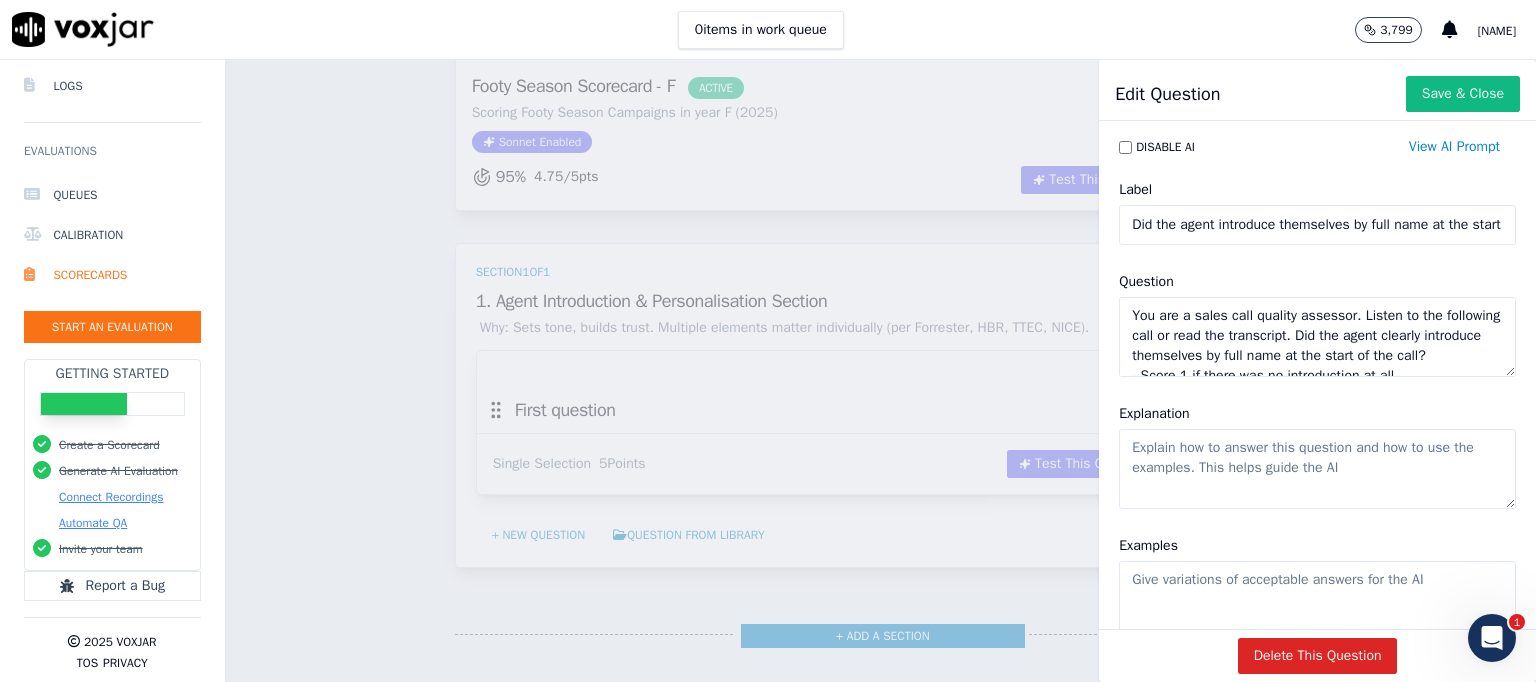 click on "You are a sales call quality assessor. Listen to the following call or read the transcript. Did the agent clearly introduce themselves by full name at the start of the call?
- Score 1 if there was no introduction at all.
- Score 2 if the introduction was partial or unclear.
- Score 3 if the agent introduced themselves but not at the start.
- Score 4 if the introduction was mostly clear but missing detail.
- Score 5 if the agent introduced themselves by full name right at the start.
Provide the exact wording used, the score (1–5), and a brief explanation." 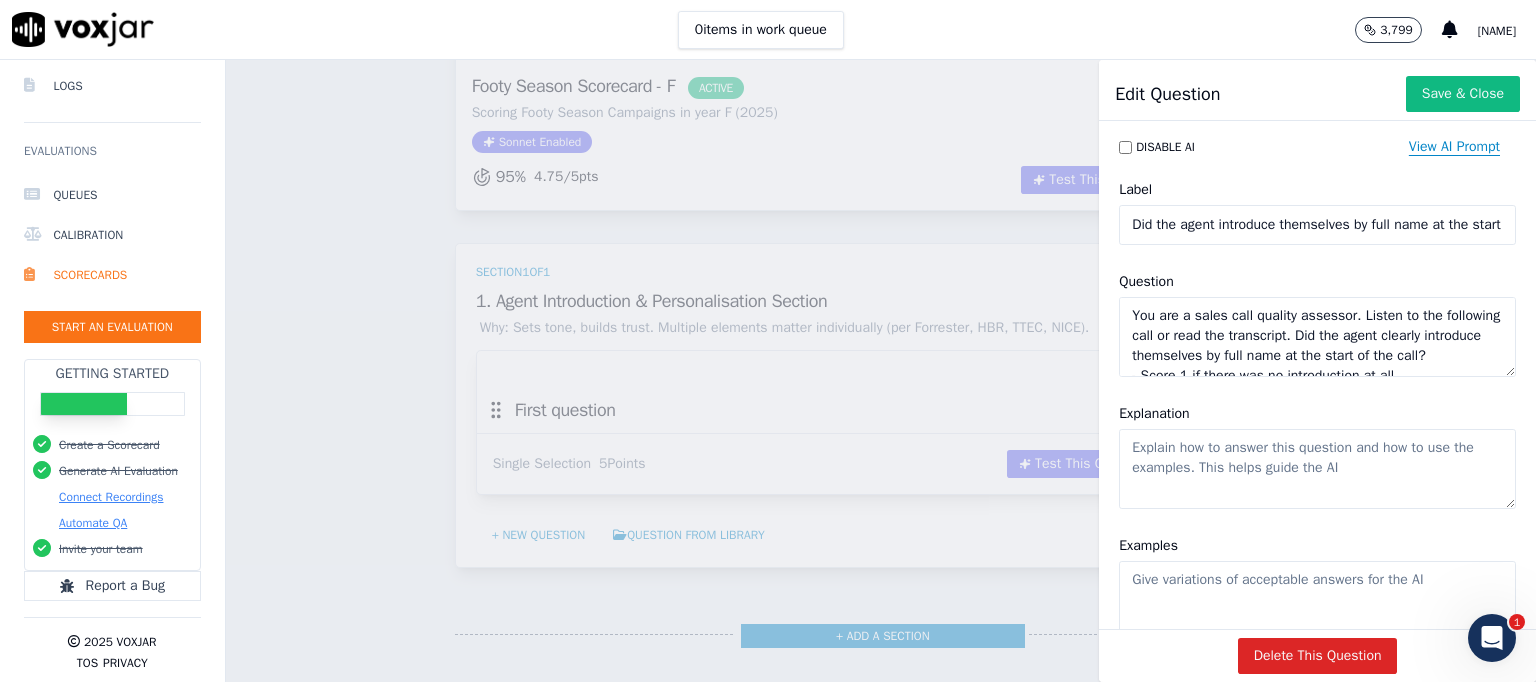 click on "View AI Prompt" 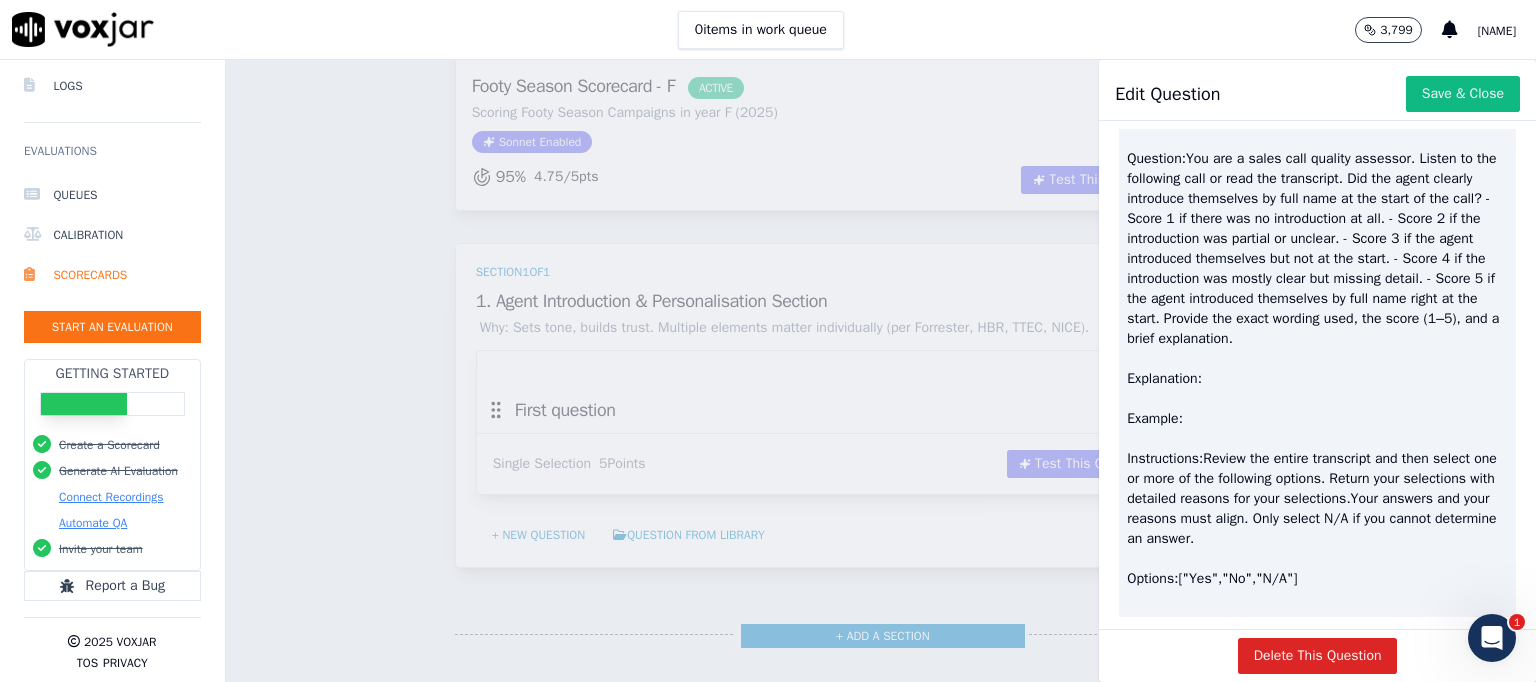 scroll, scrollTop: 268, scrollLeft: 0, axis: vertical 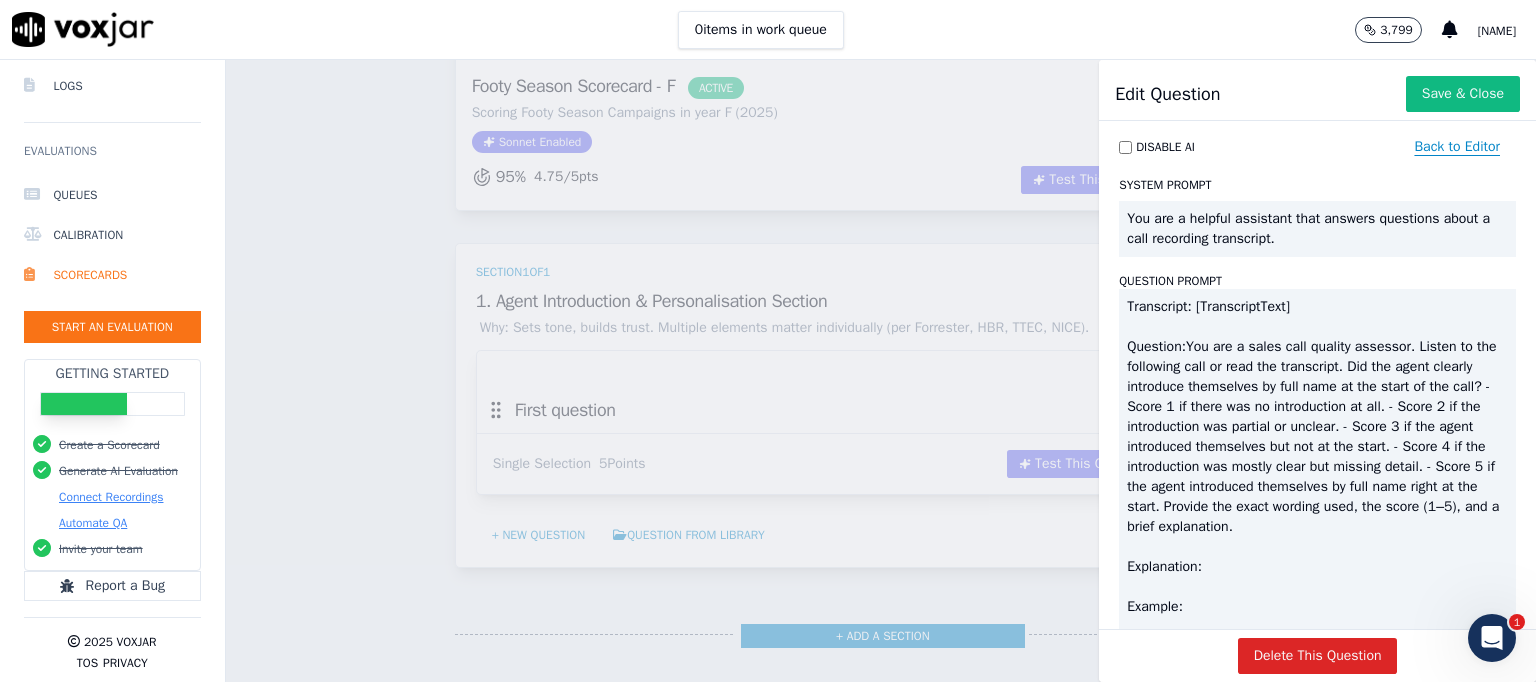 click on "Back to Editor" 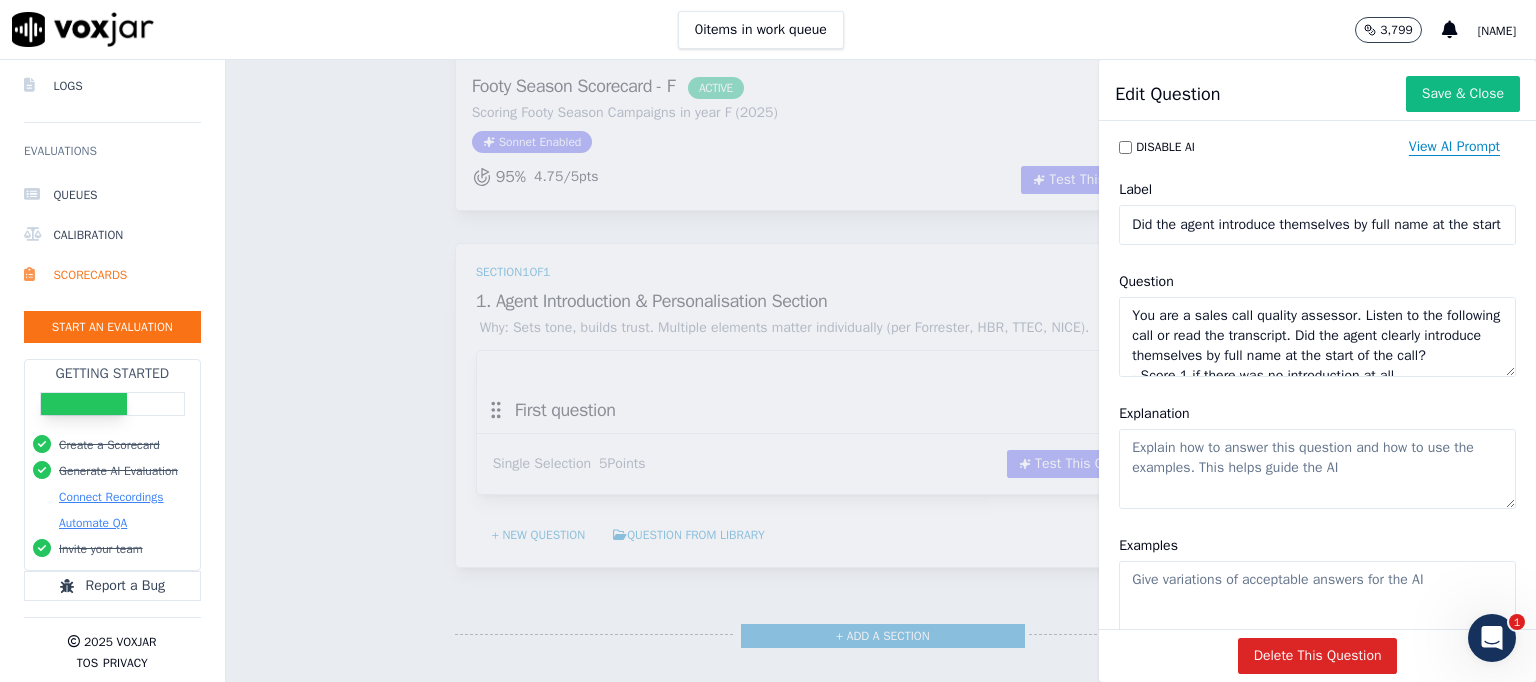 click on "View AI Prompt" 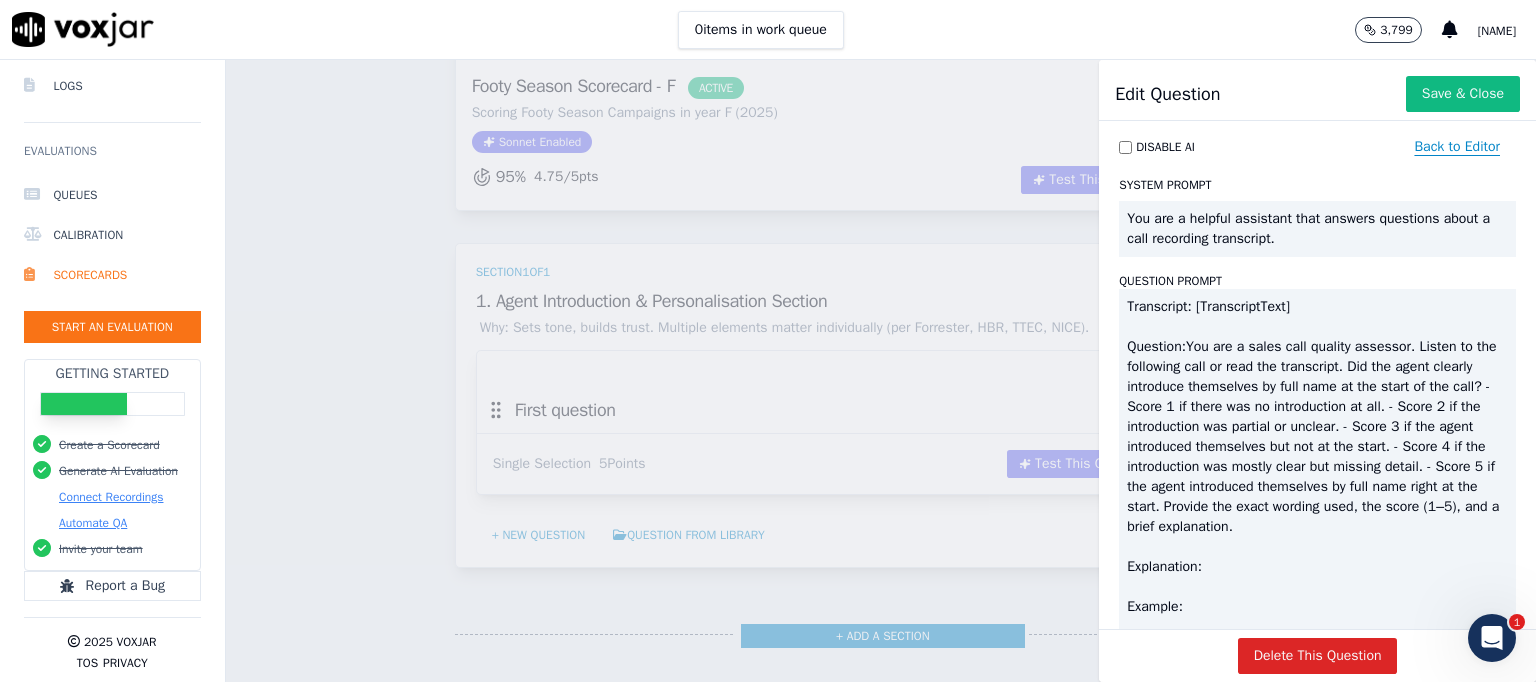 click on "Back to Editor" 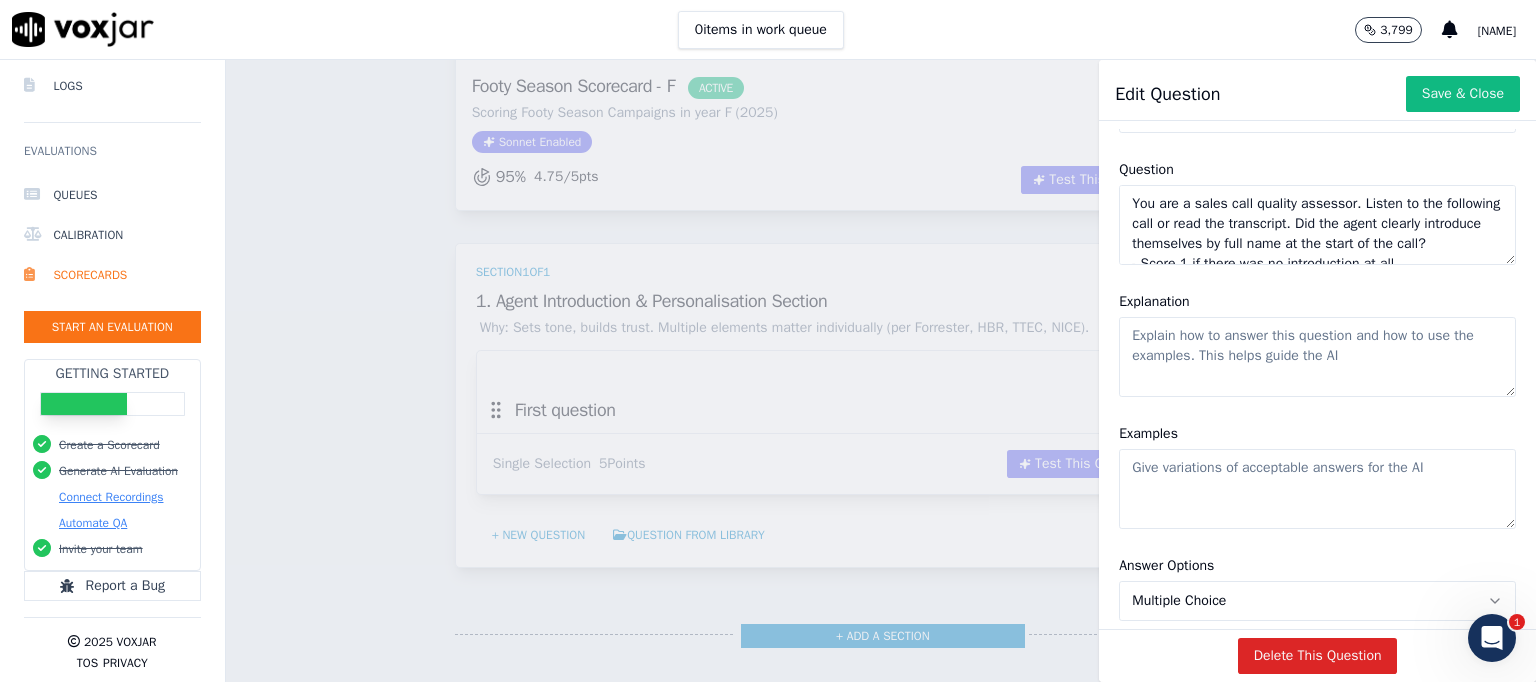 scroll, scrollTop: 0, scrollLeft: 0, axis: both 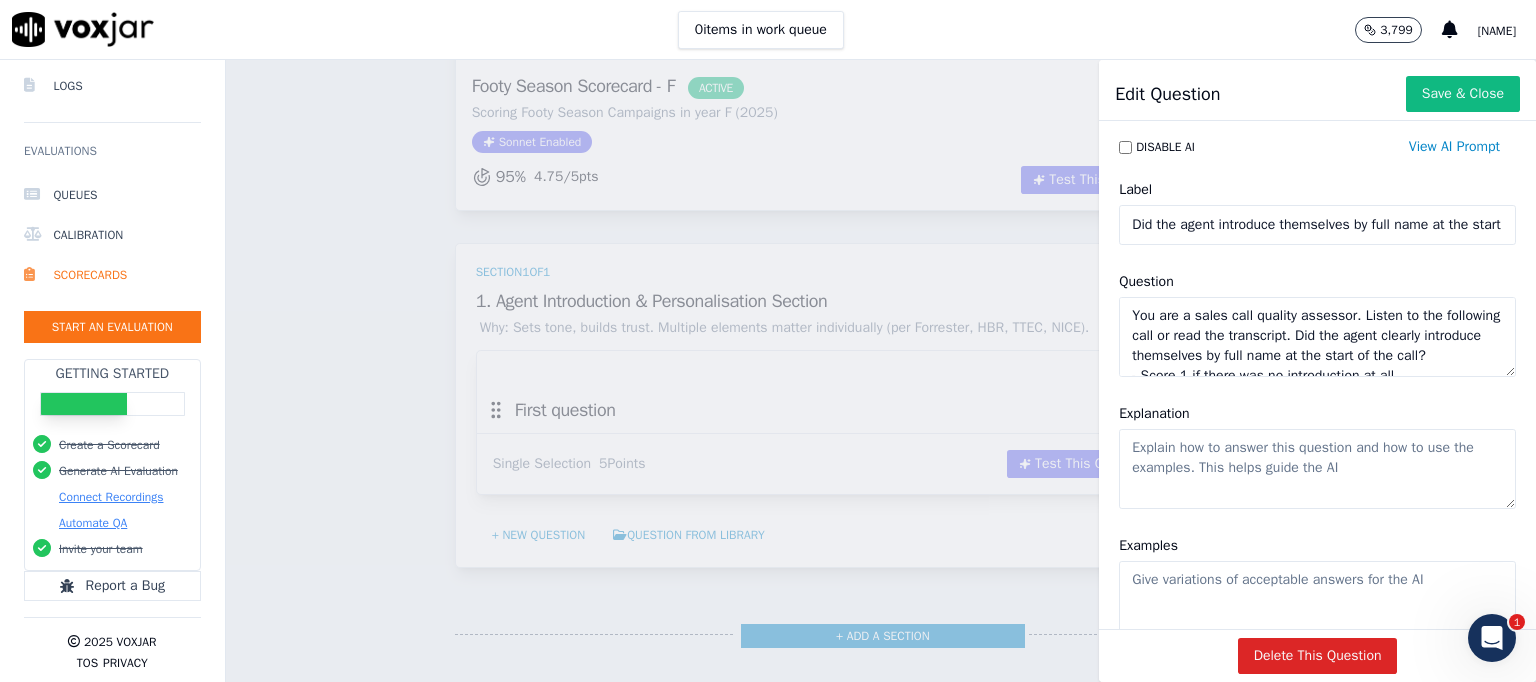 click on "You are a sales call quality assessor. Listen to the following call or read the transcript. Did the agent clearly introduce themselves by full name at the start of the call?
- Score 1 if there was no introduction at all.
- Score 2 if the introduction was partial or unclear.
- Score 3 if the agent introduced themselves but not at the start.
- Score 4 if the introduction was mostly clear but missing detail.
- Score 5 if the agent introduced themselves by full name right at the start.
Provide the exact wording used, the score (1–5), and a brief explanation." 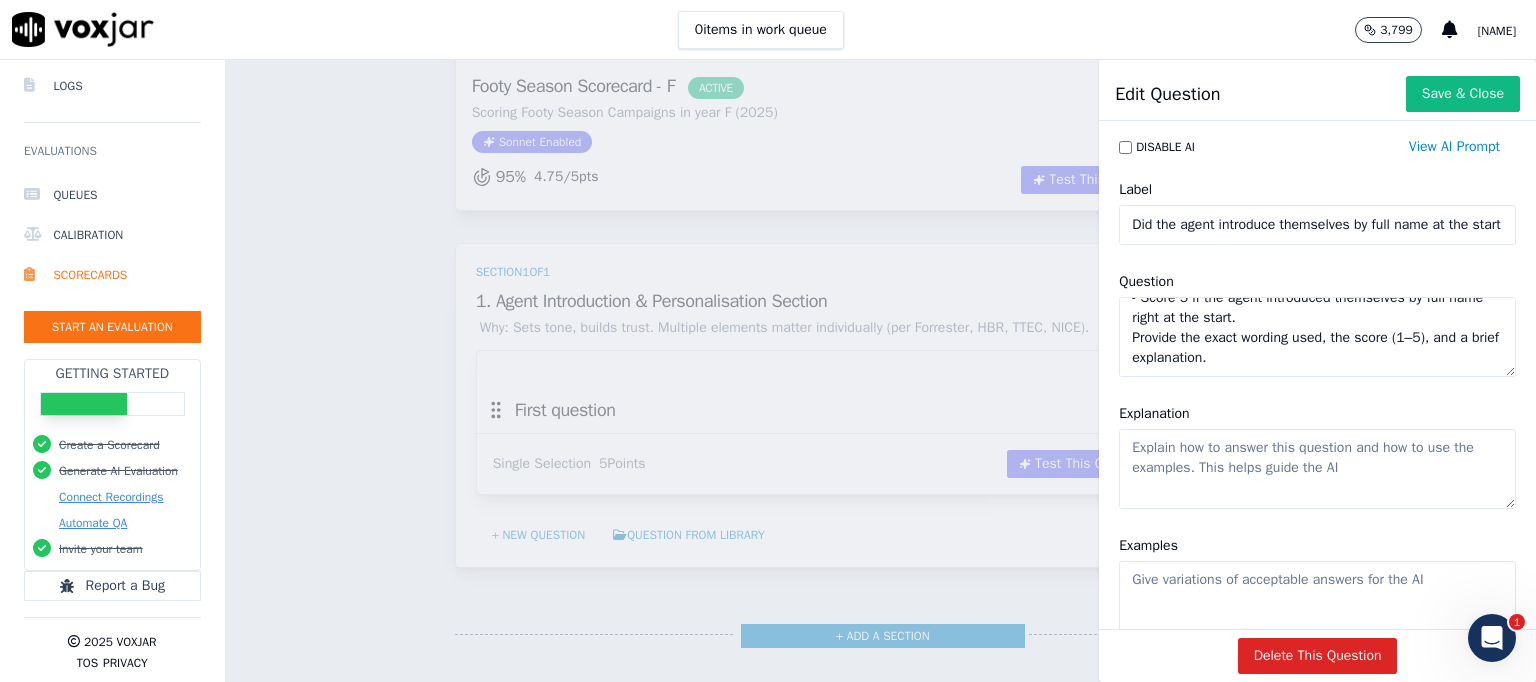 scroll, scrollTop: 0, scrollLeft: 0, axis: both 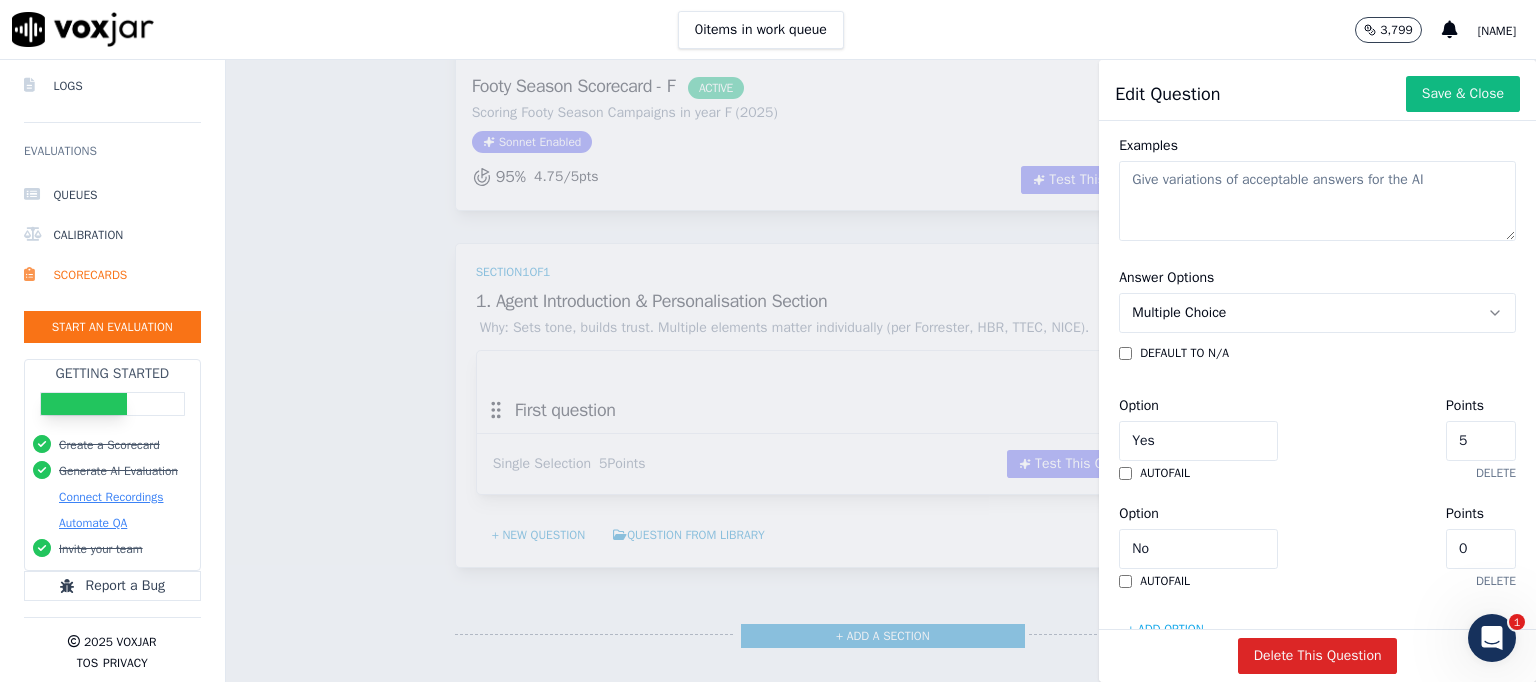 click 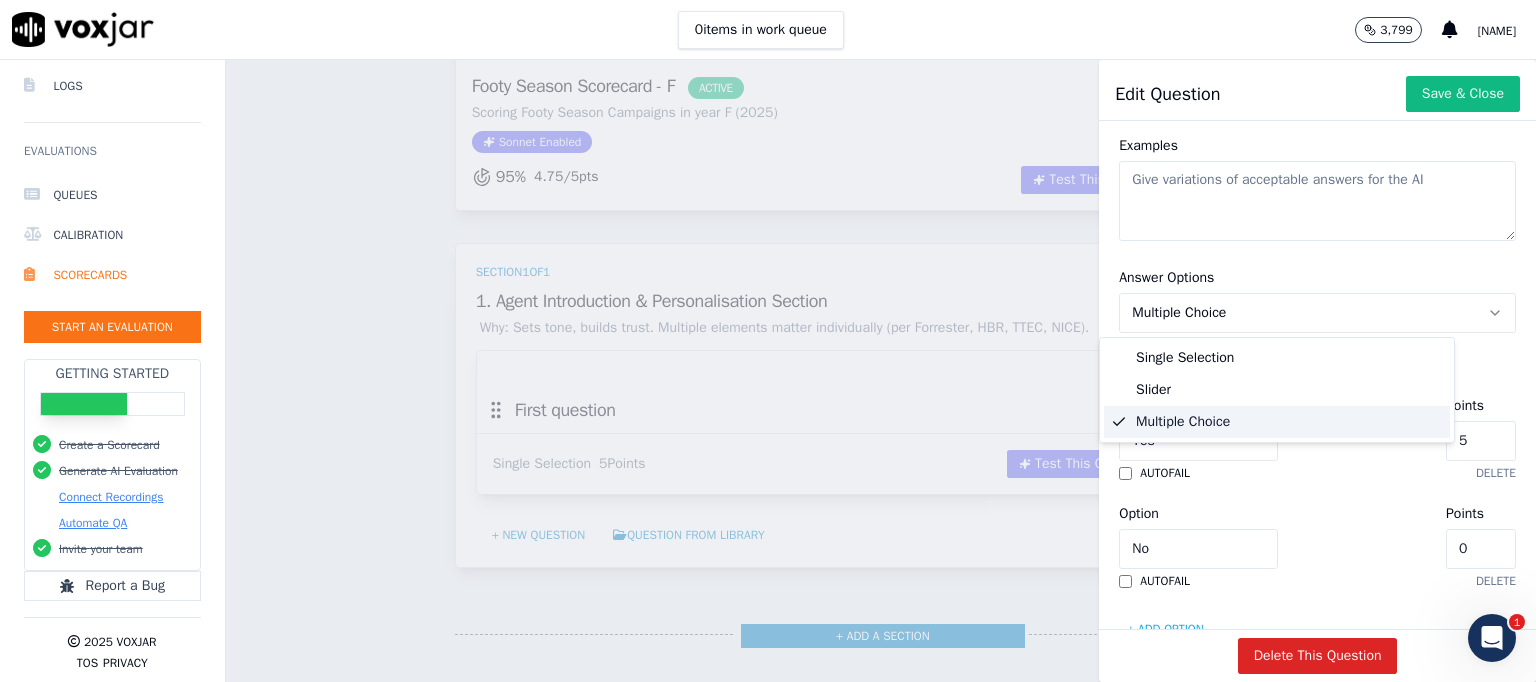 click 